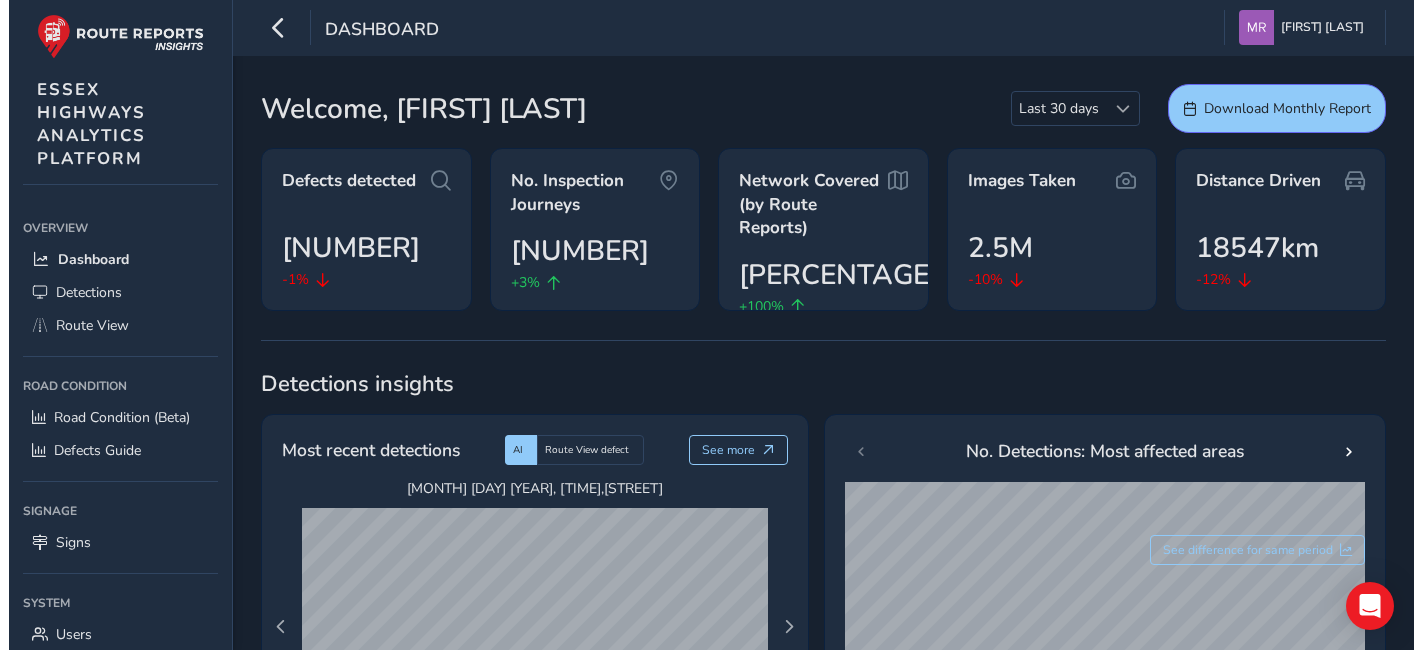 scroll, scrollTop: 0, scrollLeft: 0, axis: both 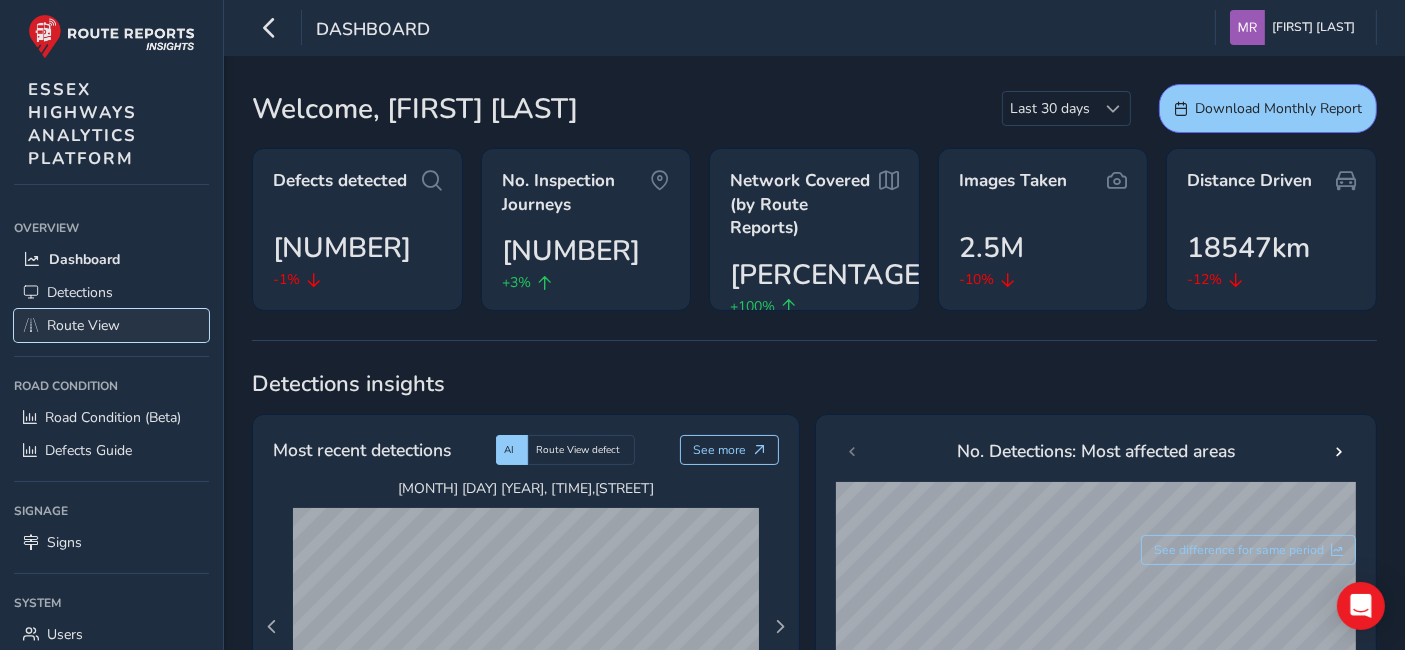 click on "Route View" at bounding box center (83, 325) 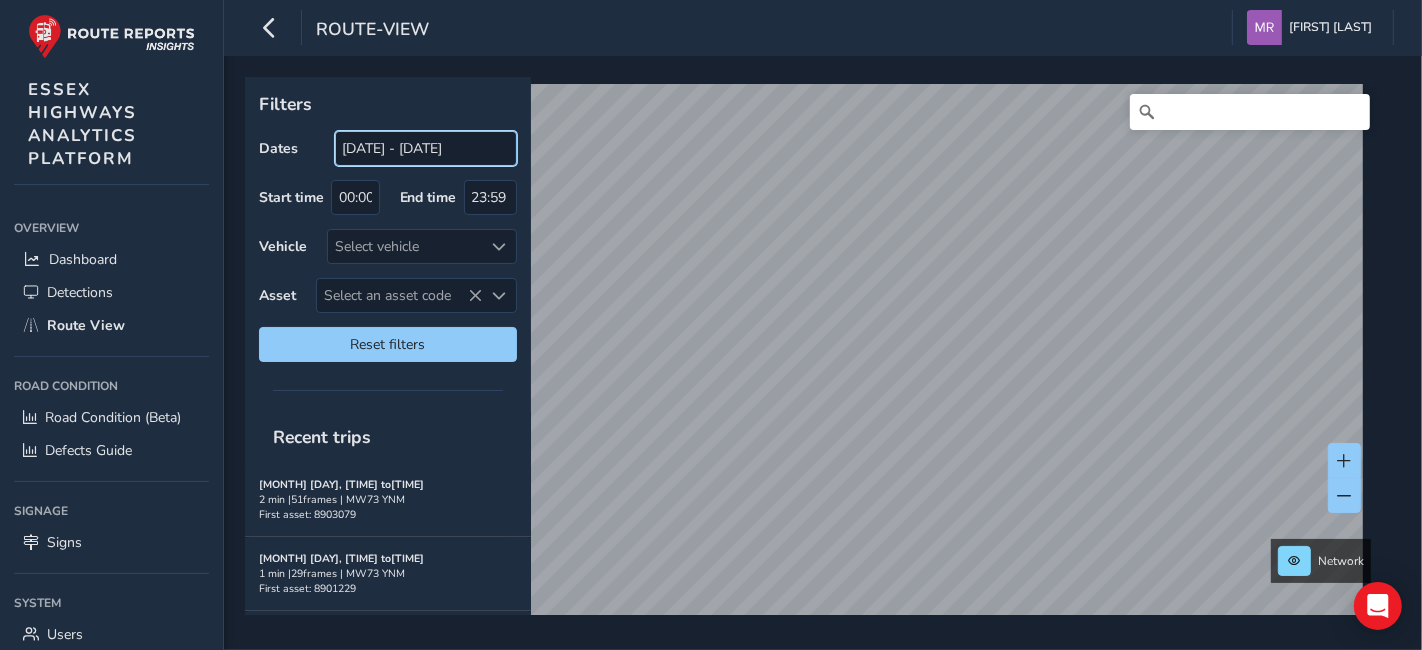 click on "[DATE] - [DATE]" at bounding box center [426, 148] 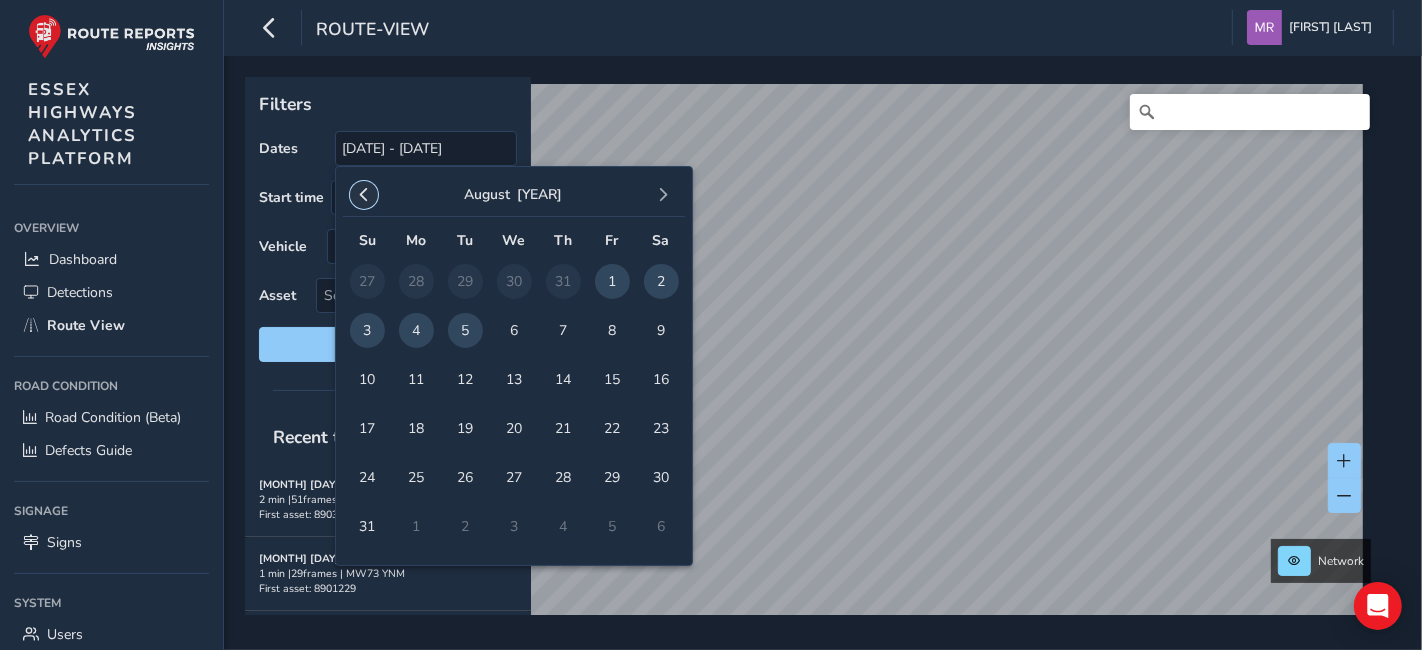 click at bounding box center (364, 195) 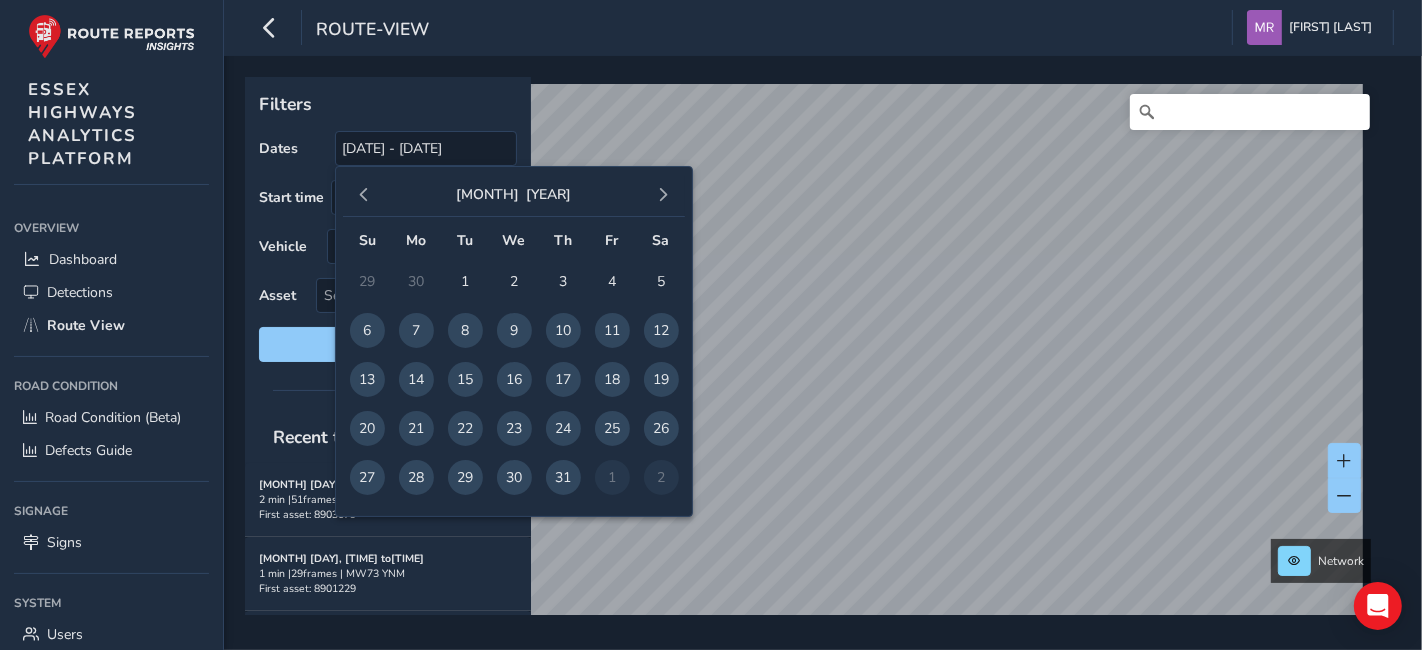 click at bounding box center (364, 195) 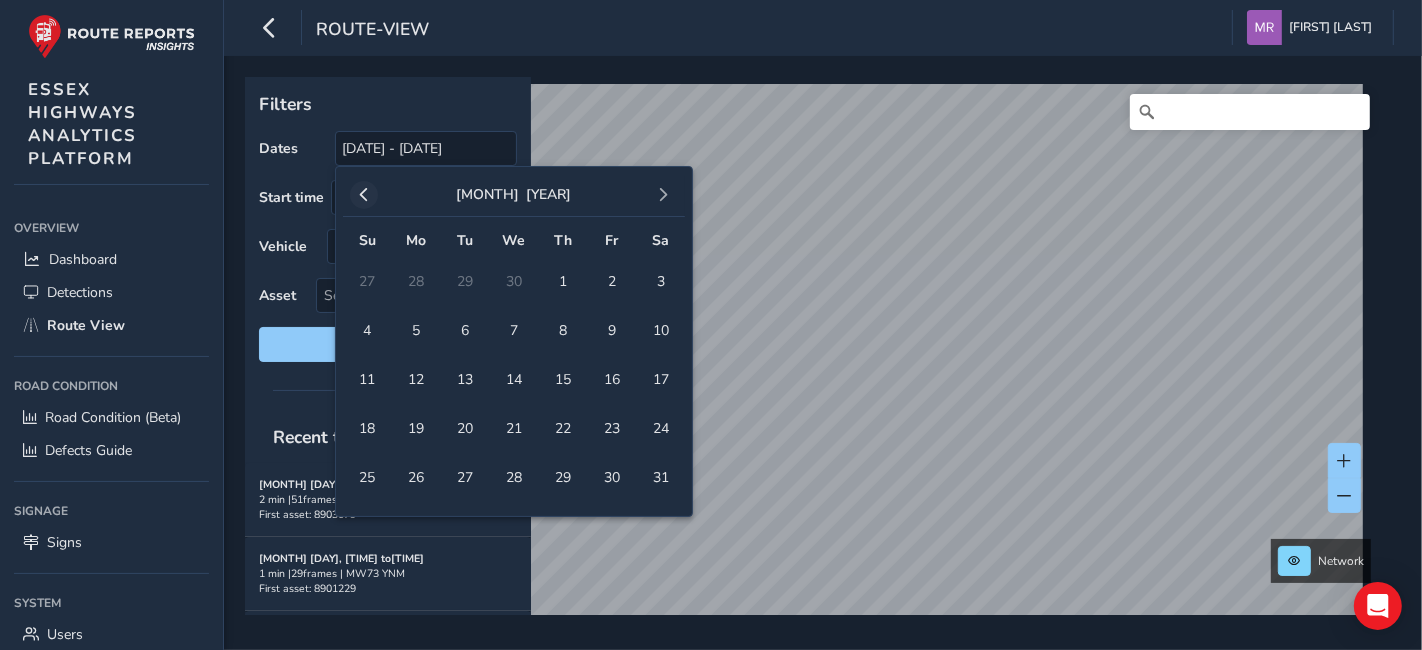 click at bounding box center (364, 195) 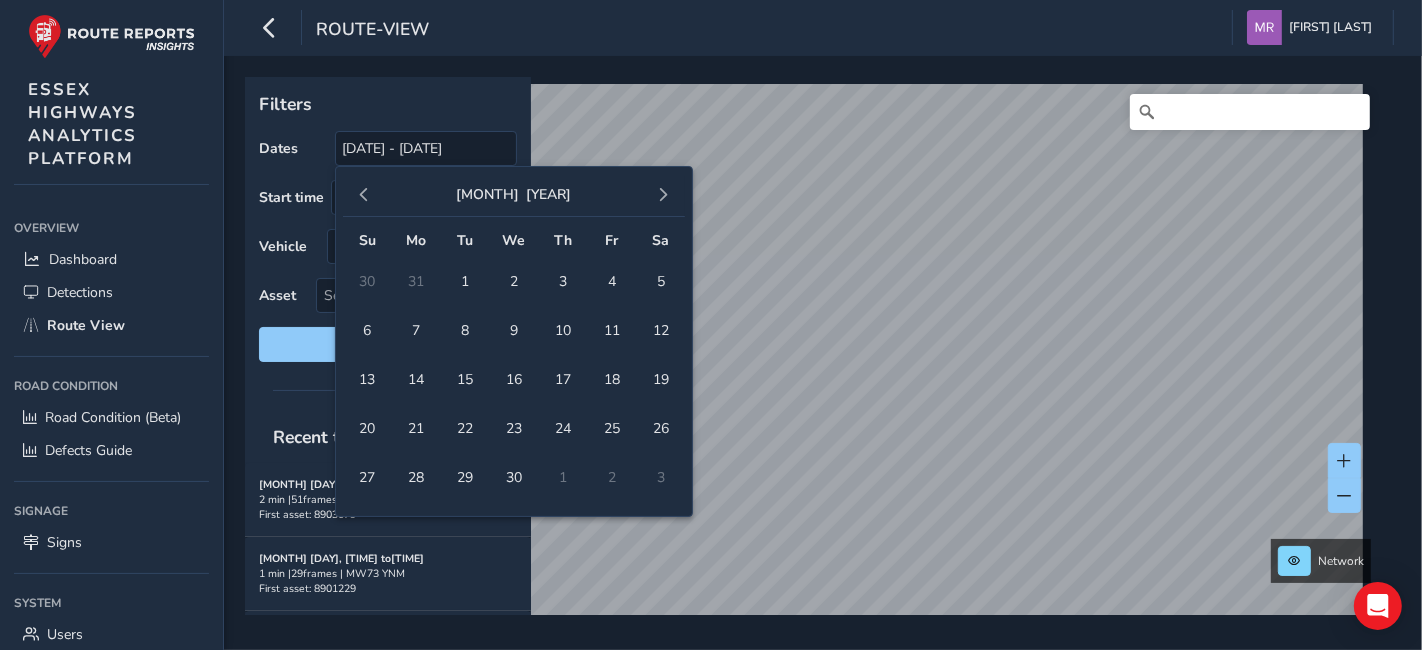 click at bounding box center [364, 195] 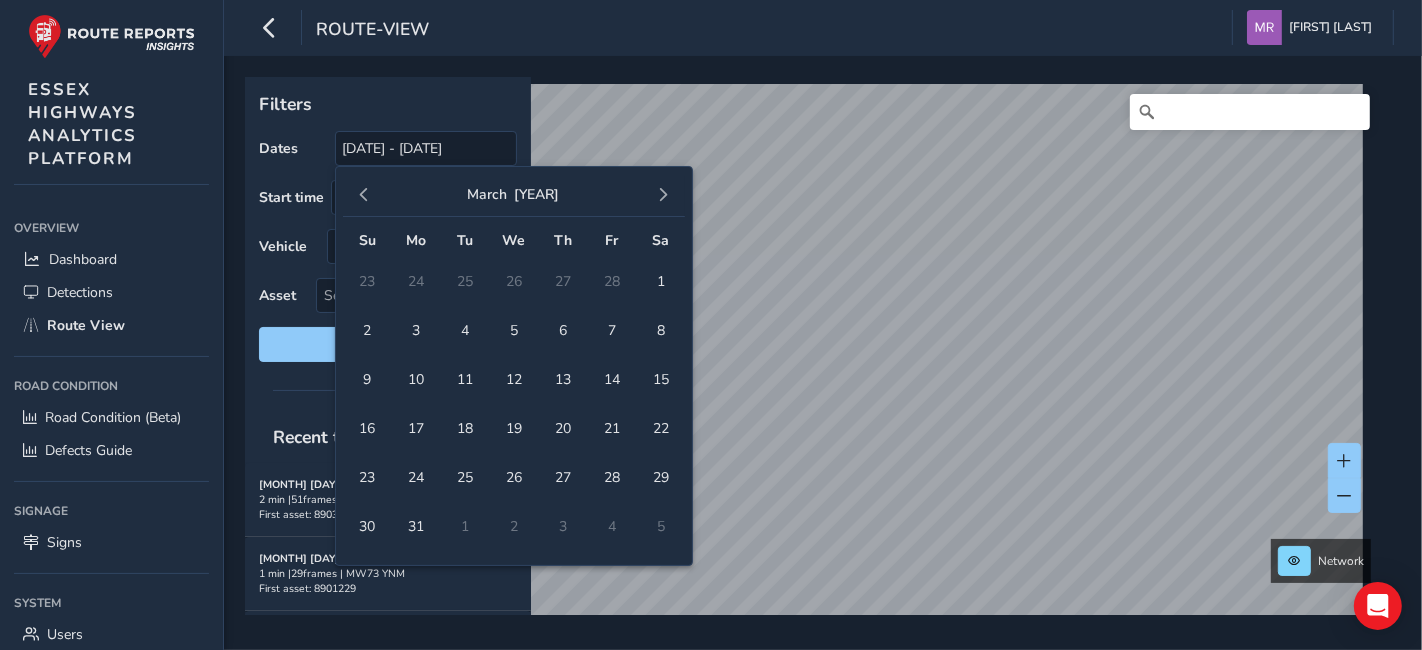 click at bounding box center (364, 195) 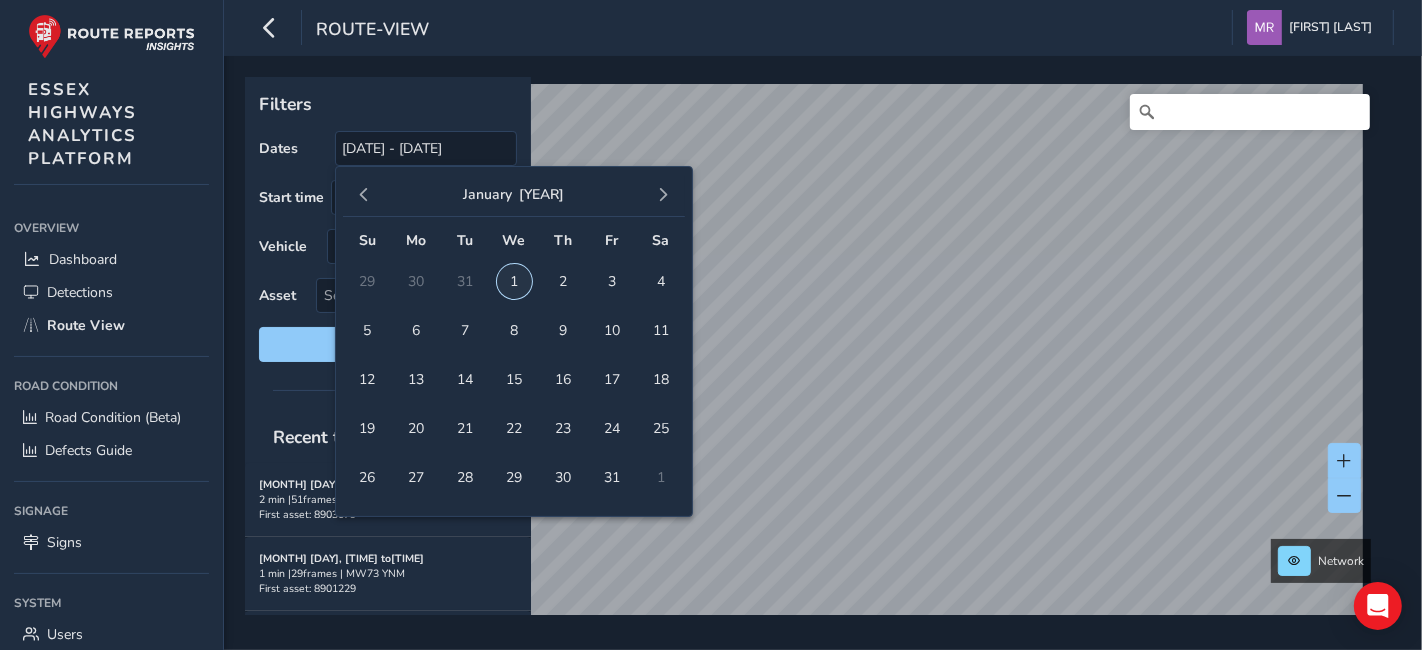 click on "1" at bounding box center [514, 281] 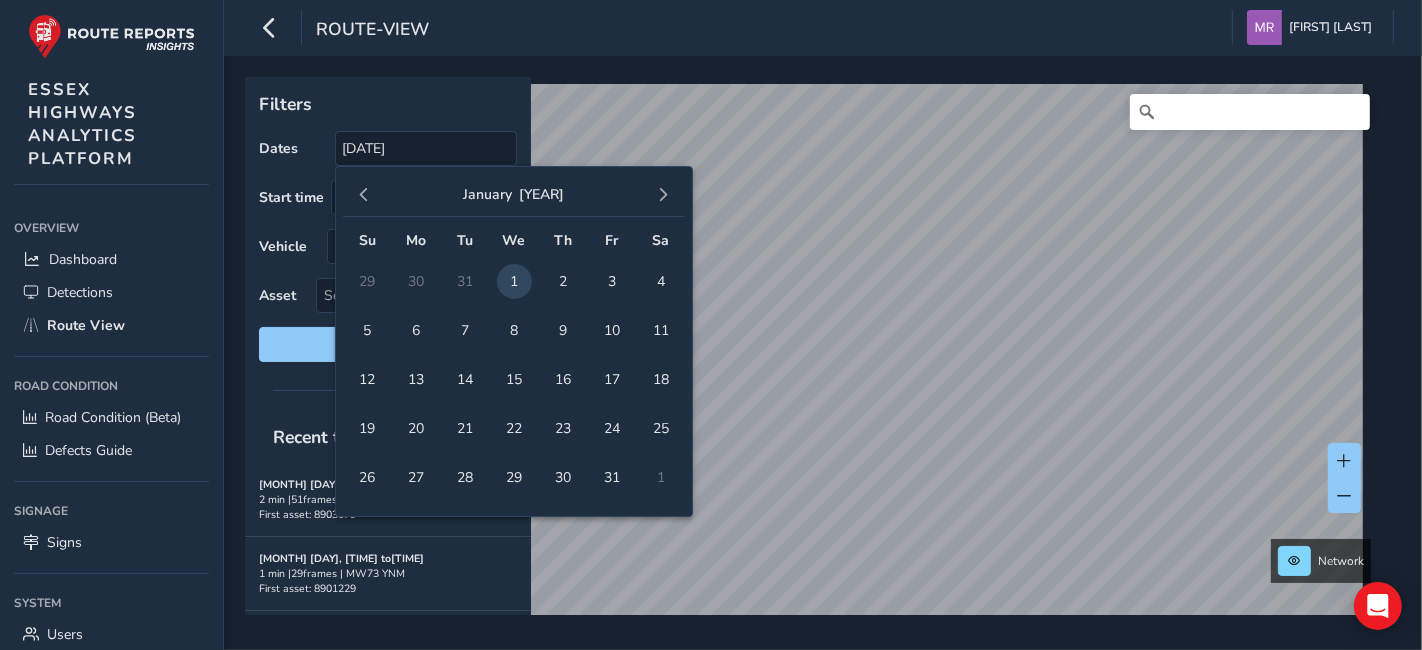 click on "[MONTH] [YEAR]" at bounding box center (514, 195) 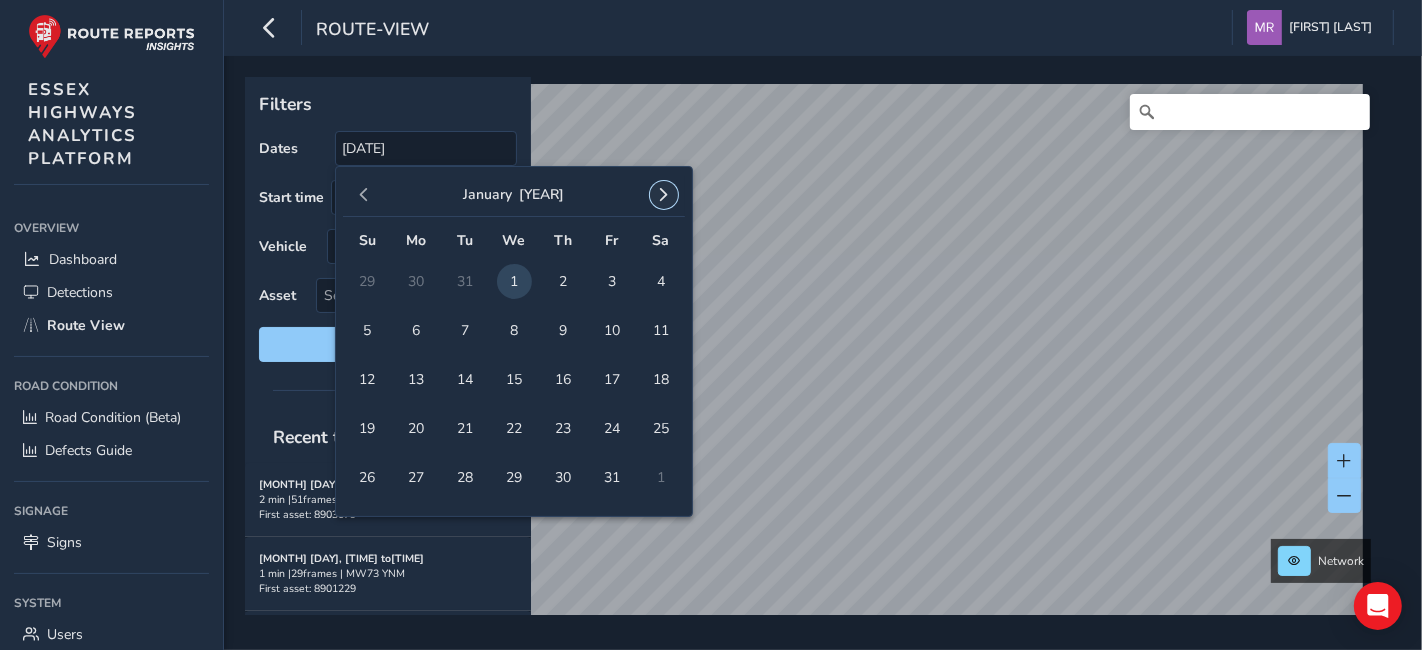 click at bounding box center (664, 195) 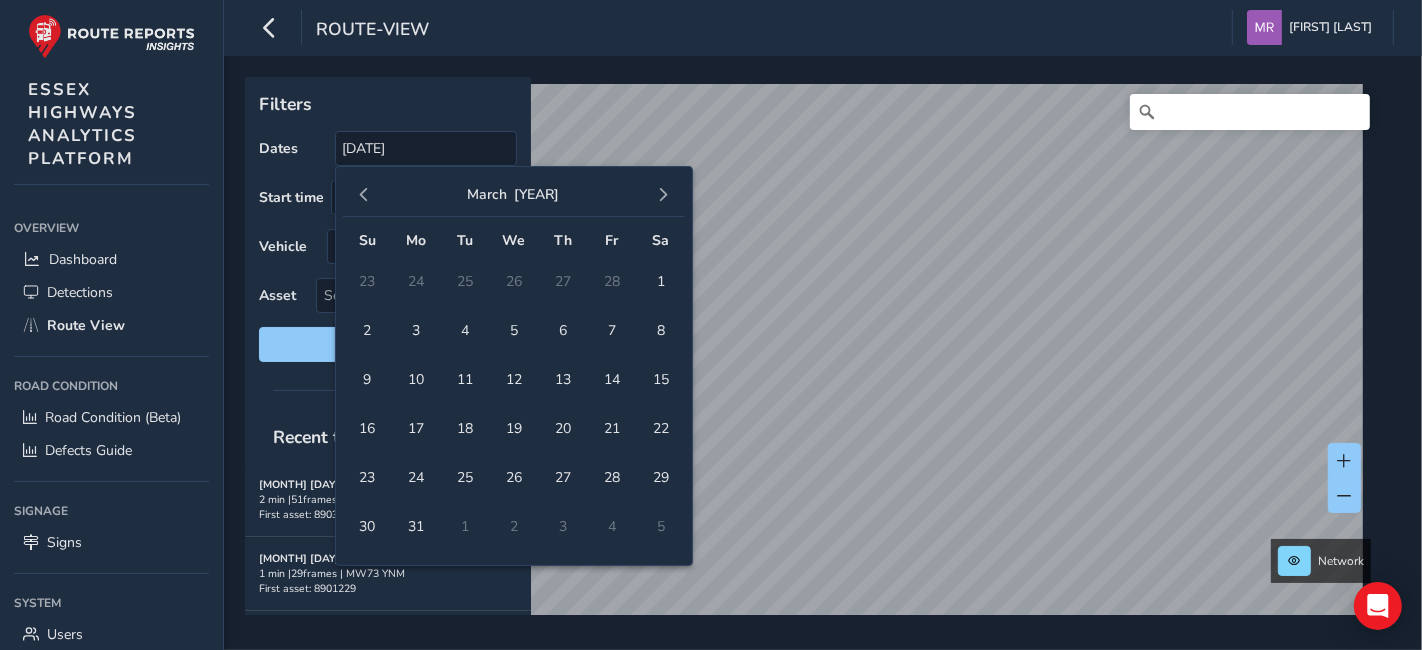 click at bounding box center [664, 195] 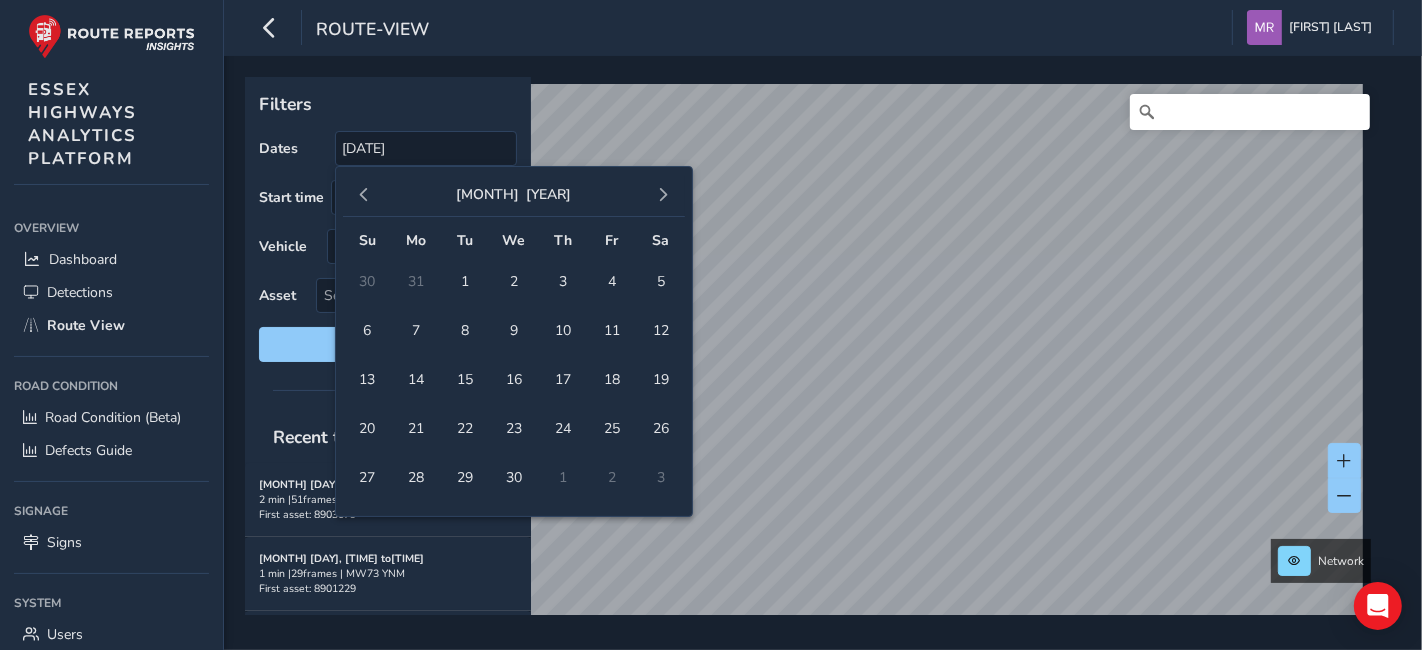 click at bounding box center (664, 195) 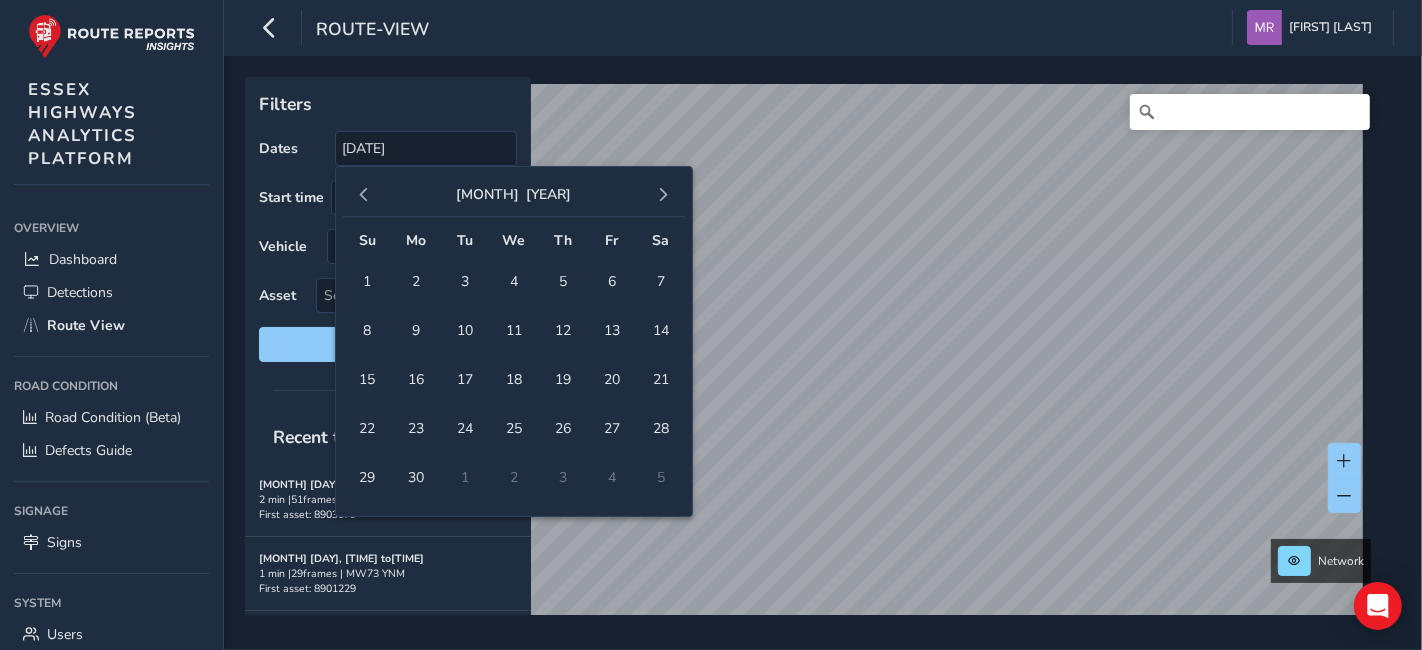 click at bounding box center (664, 195) 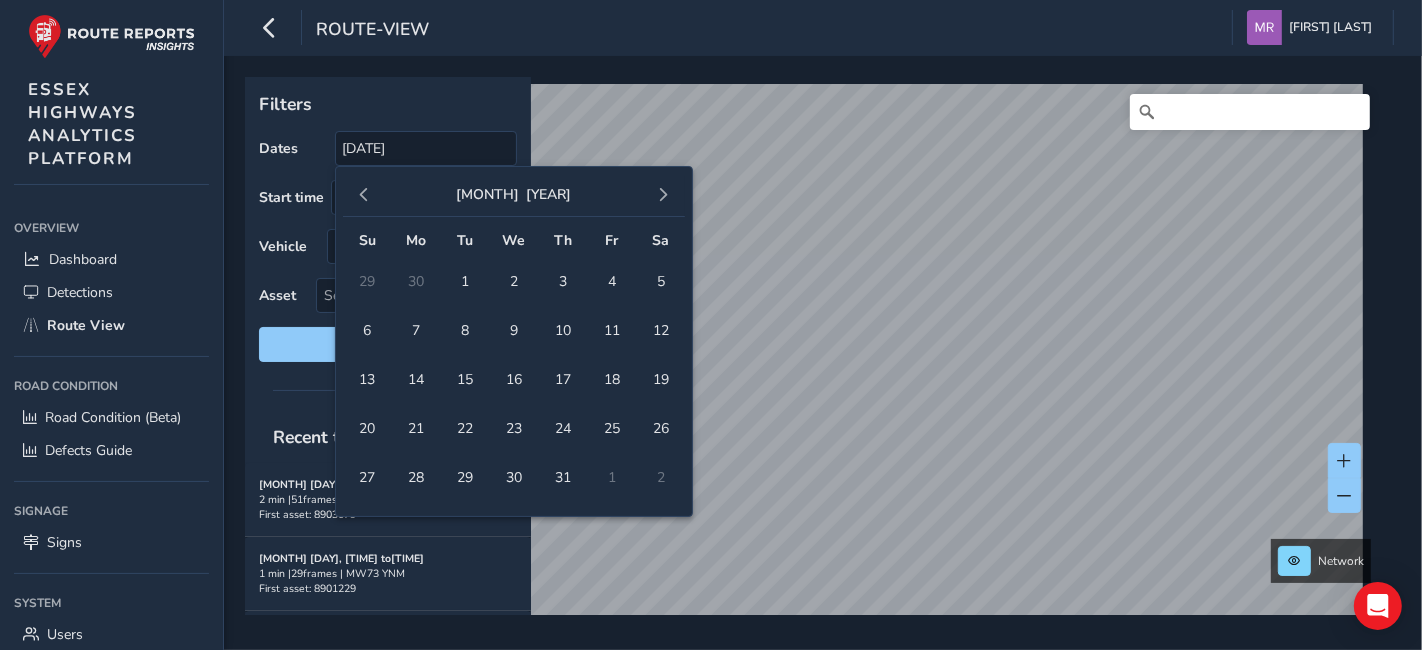 click at bounding box center [664, 195] 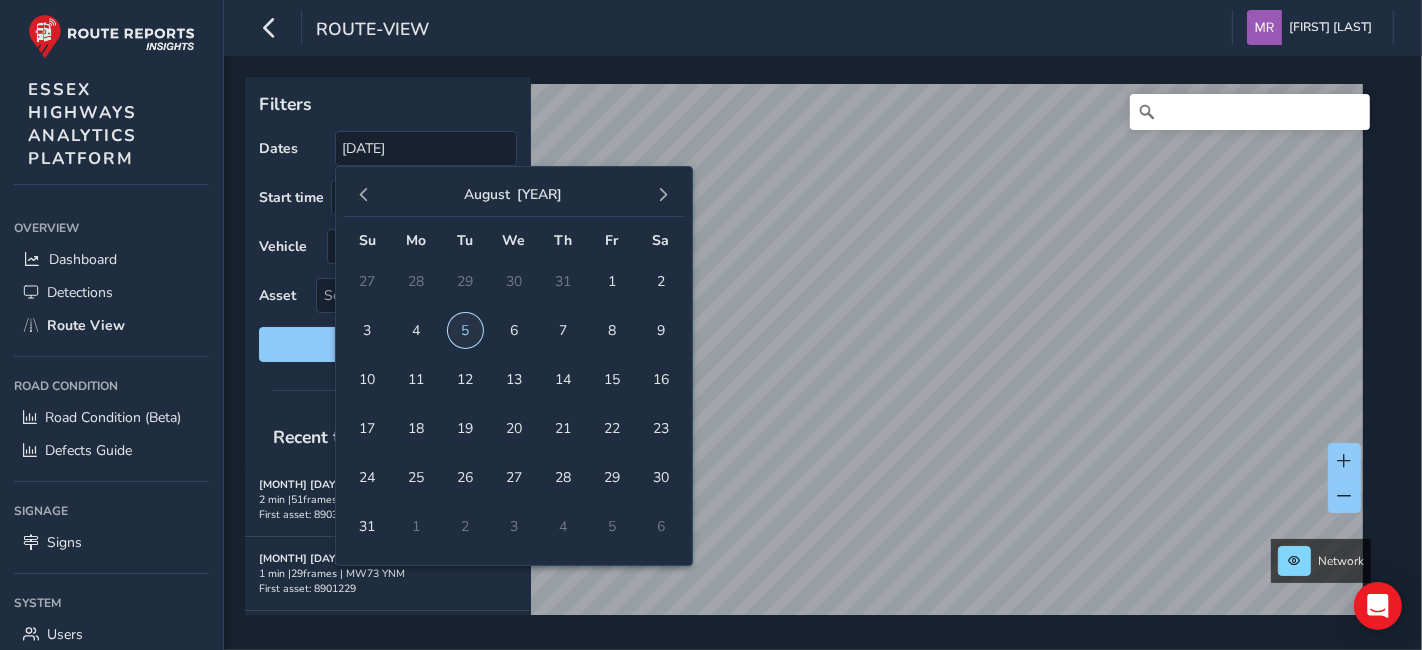 click on "5" at bounding box center [465, 330] 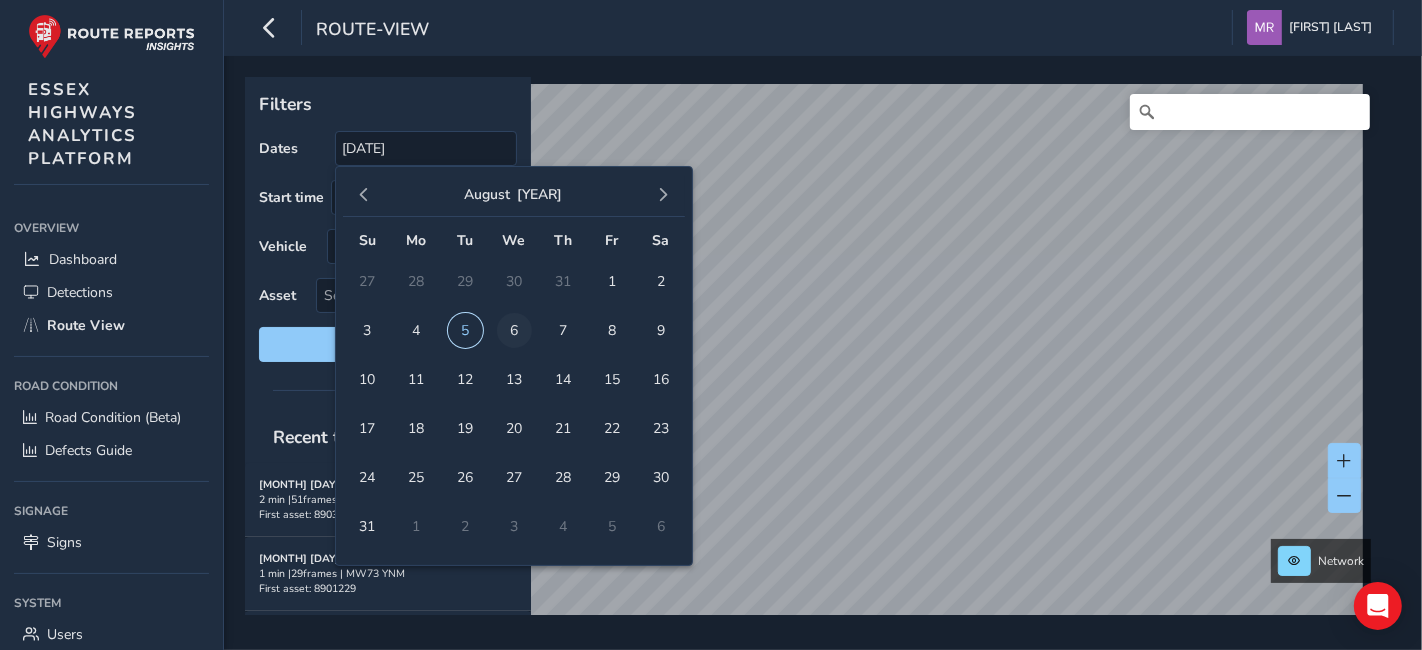 type on "[DATE] - [DATE]" 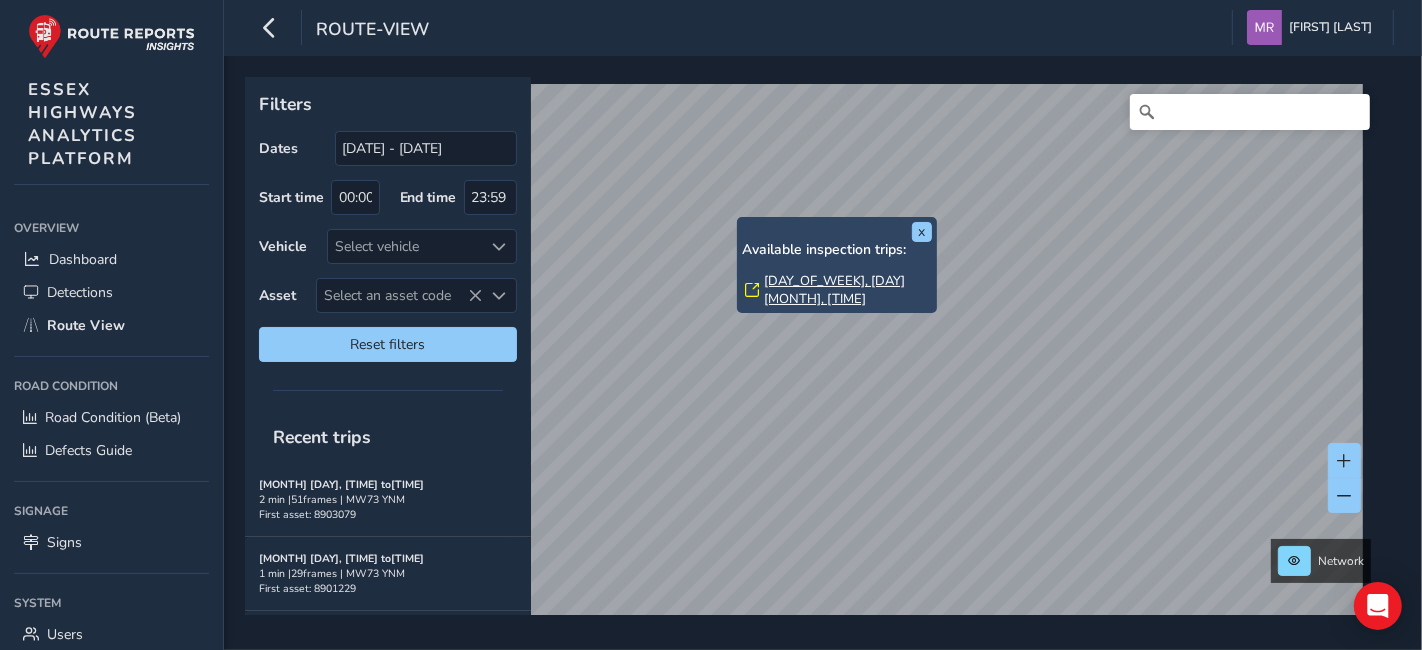 click on "[DAY_OF_WEEK], [DAY] [MONTH], [TIME]" at bounding box center [848, 290] 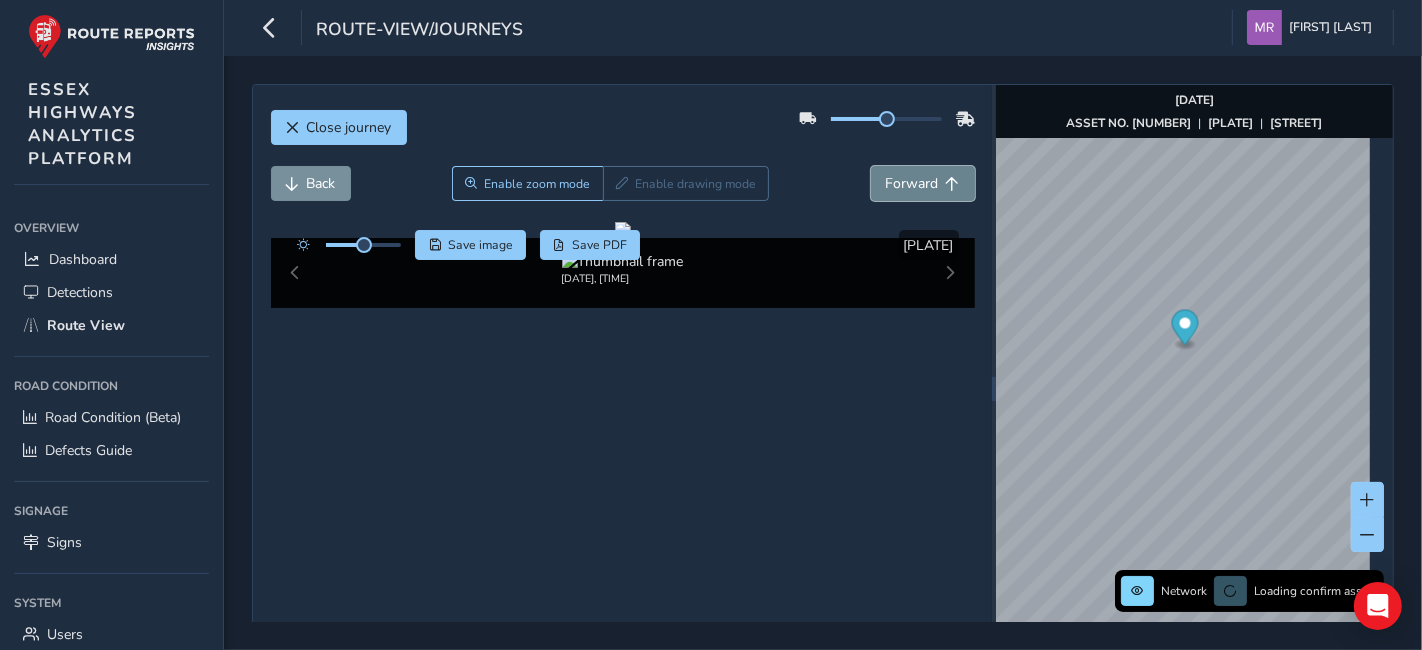 click on "Forward" at bounding box center [912, 183] 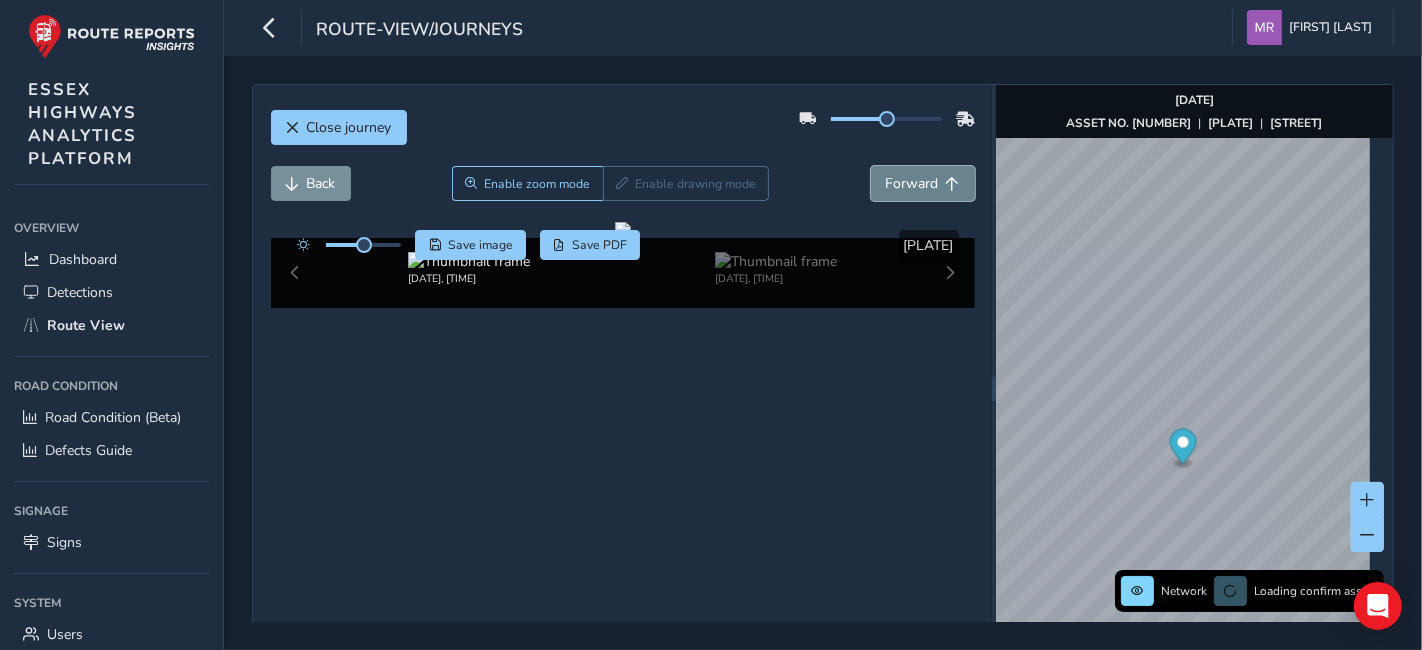 click on "Forward" at bounding box center (912, 183) 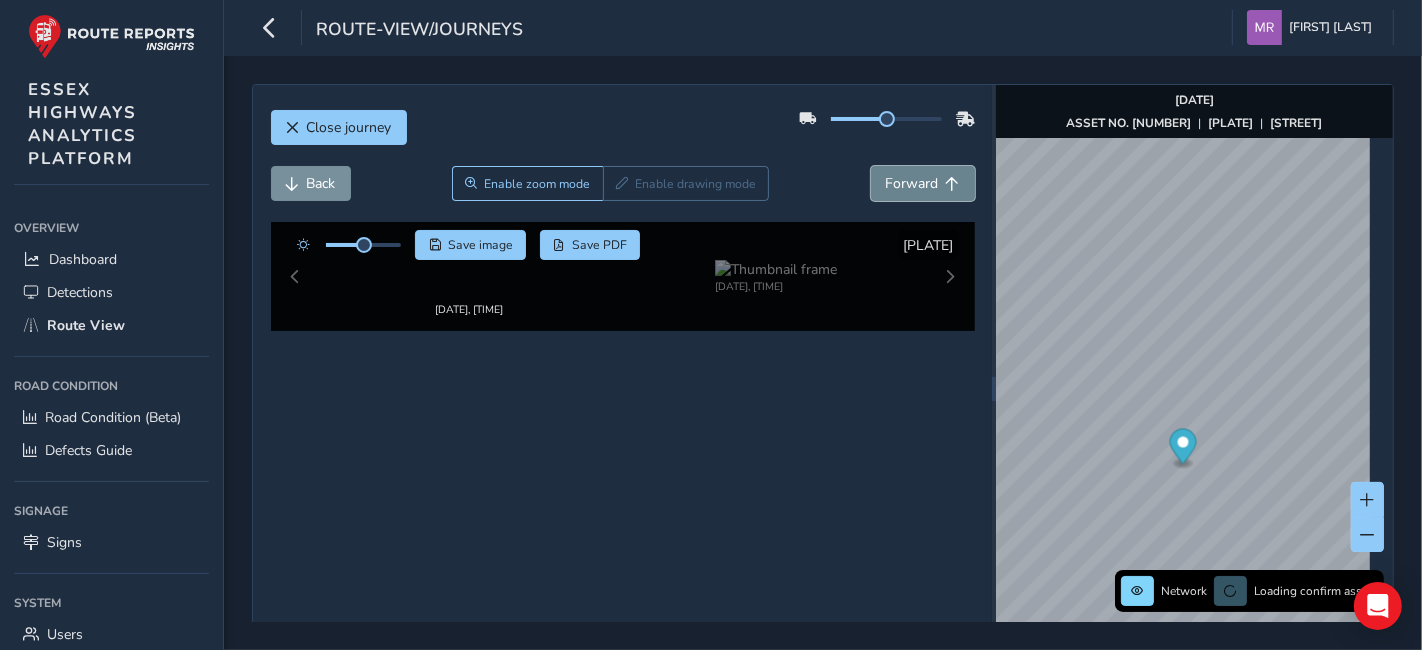 click on "Forward" at bounding box center [912, 183] 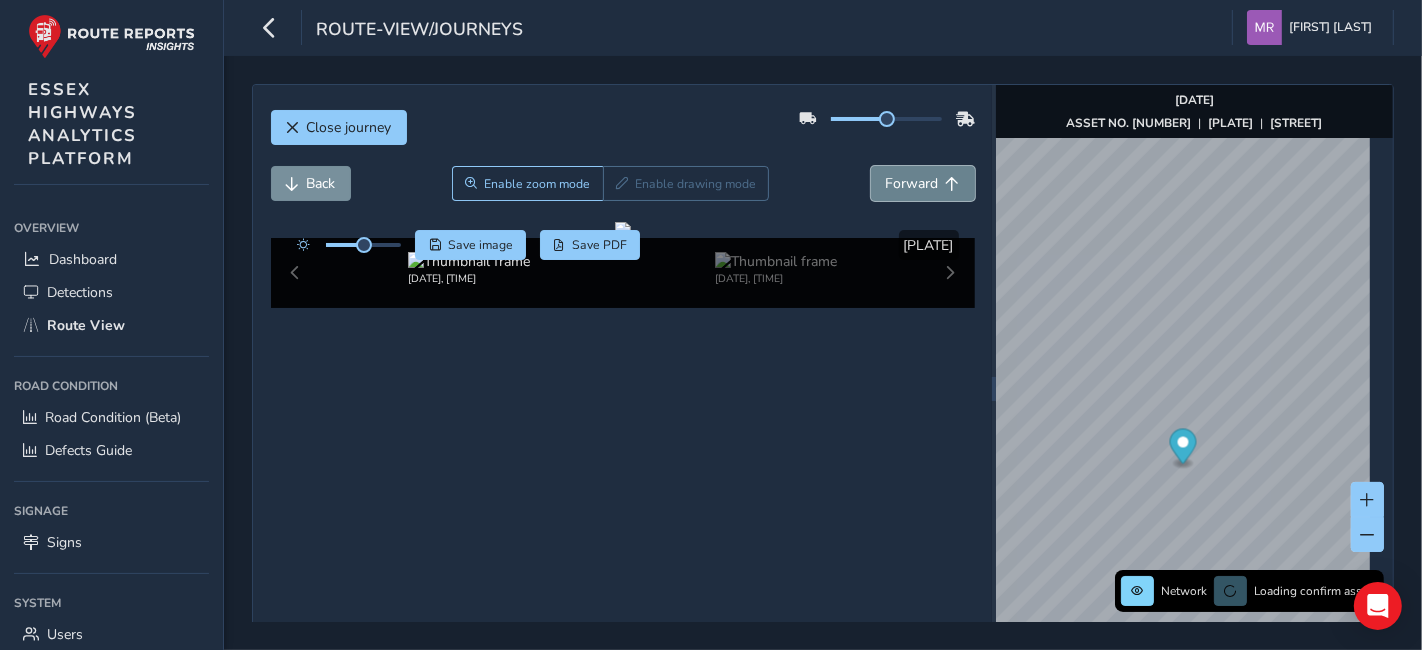 click on "Forward" at bounding box center [912, 183] 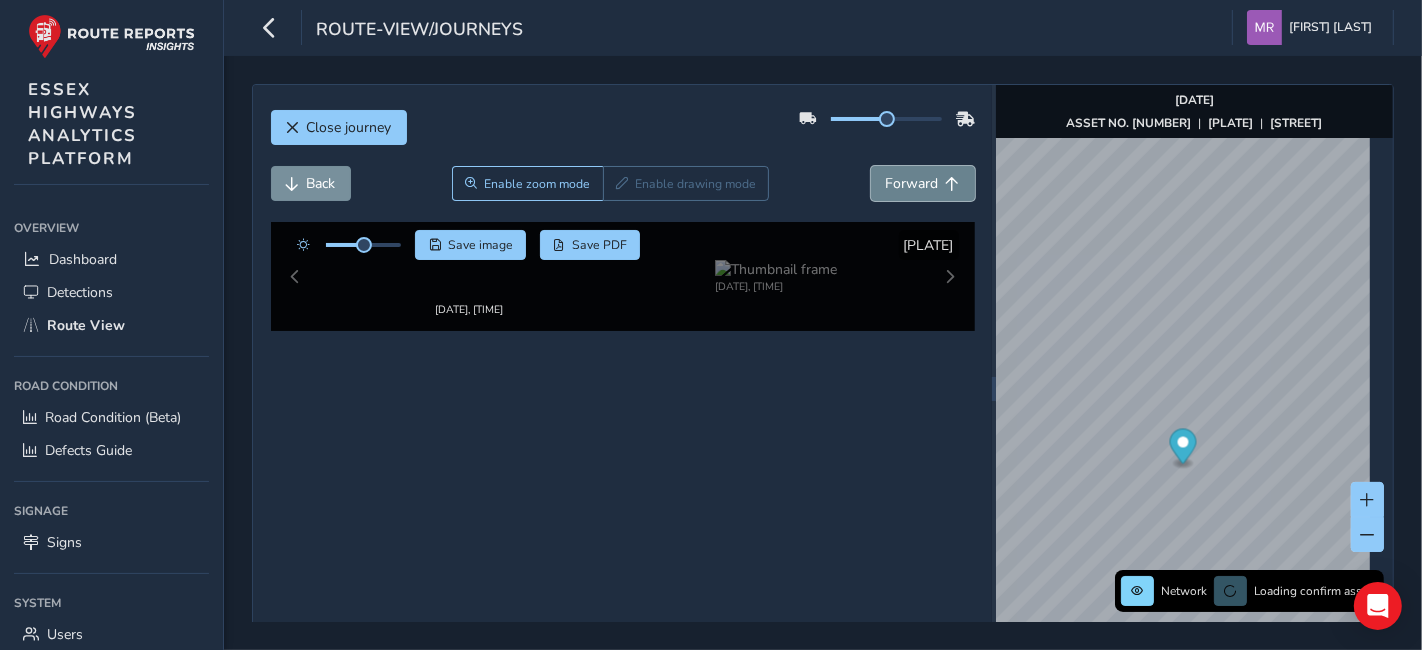 click on "Forward" at bounding box center [912, 183] 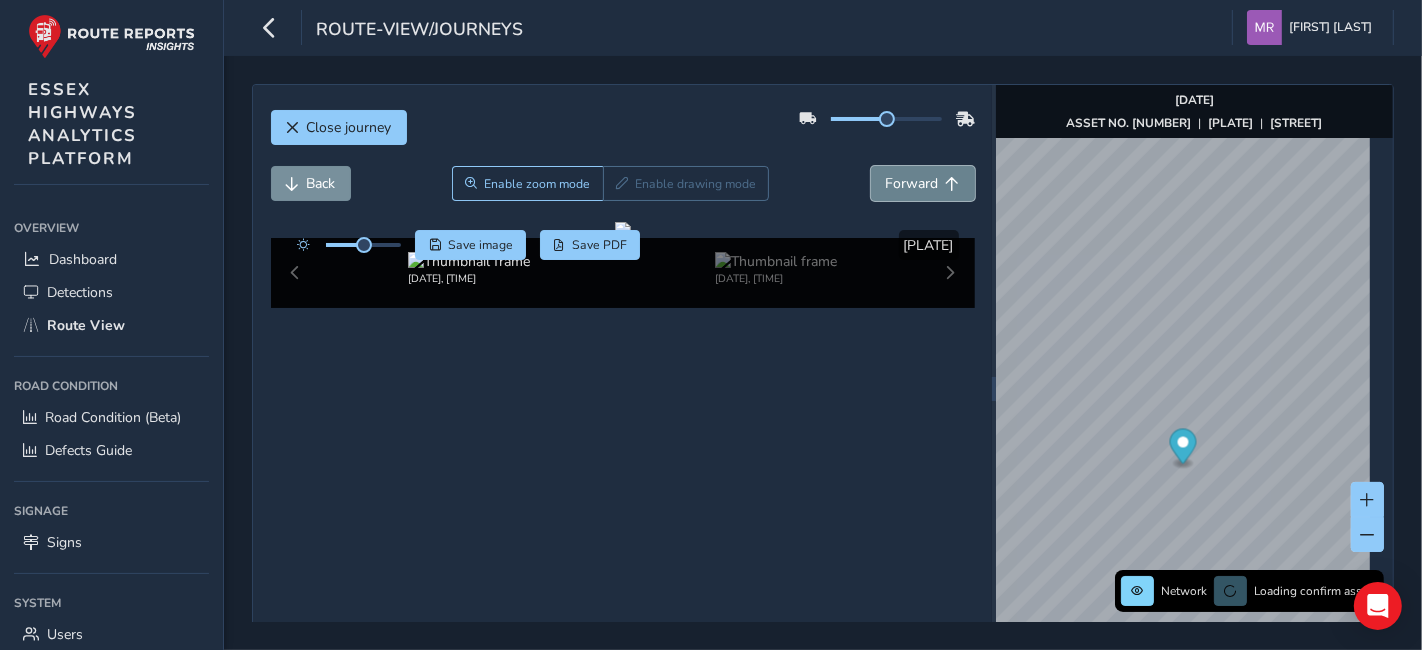 click on "Forward" at bounding box center (912, 183) 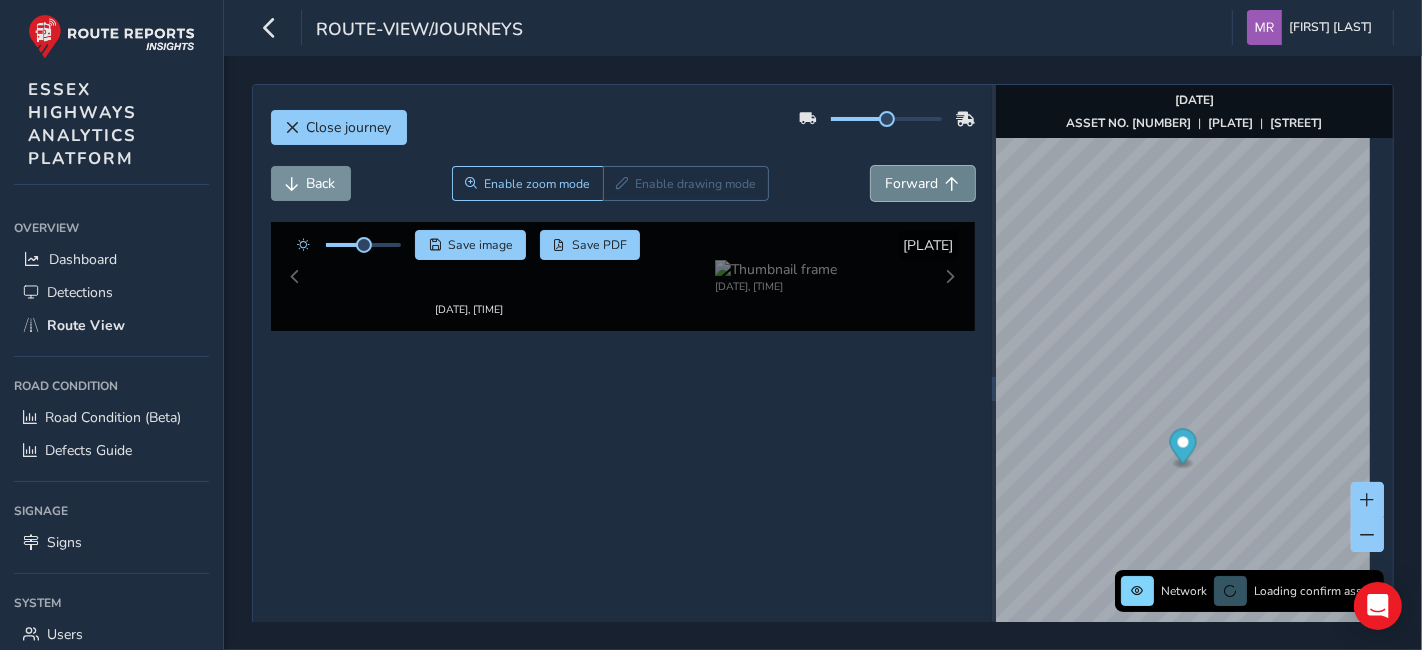 click on "Forward" at bounding box center (912, 183) 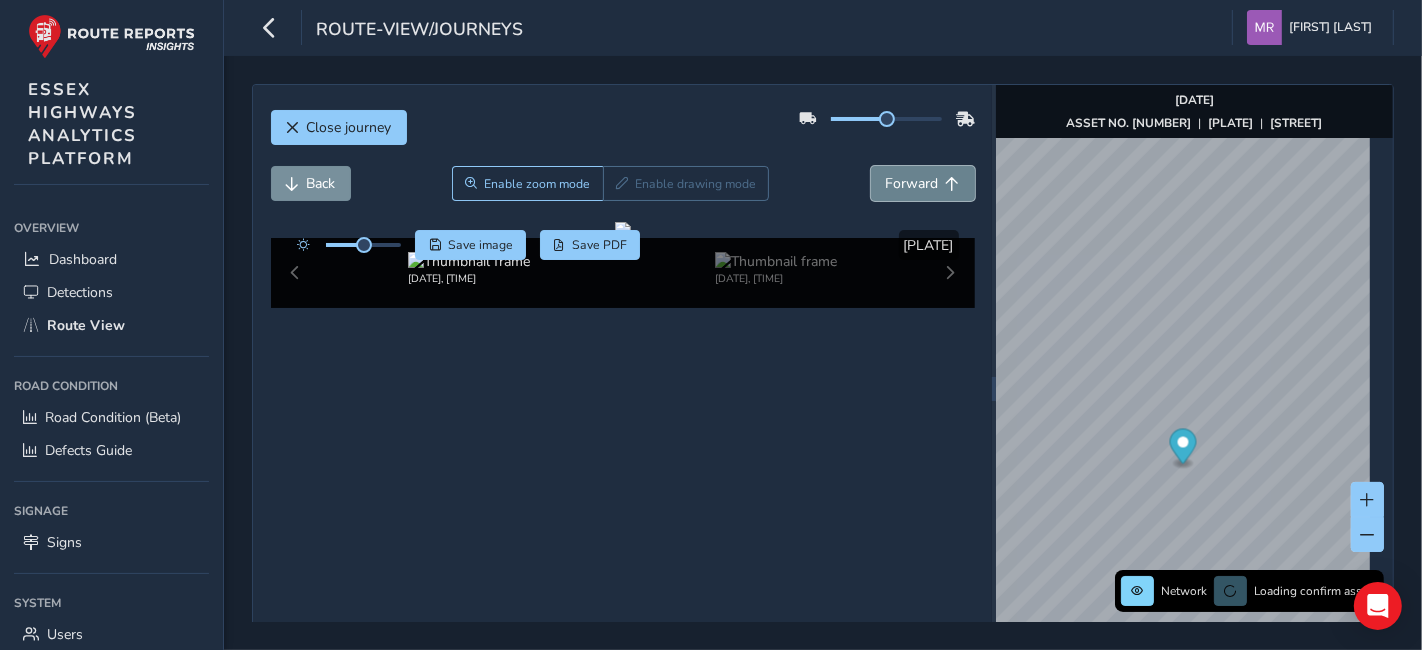 click on "Forward" at bounding box center (912, 183) 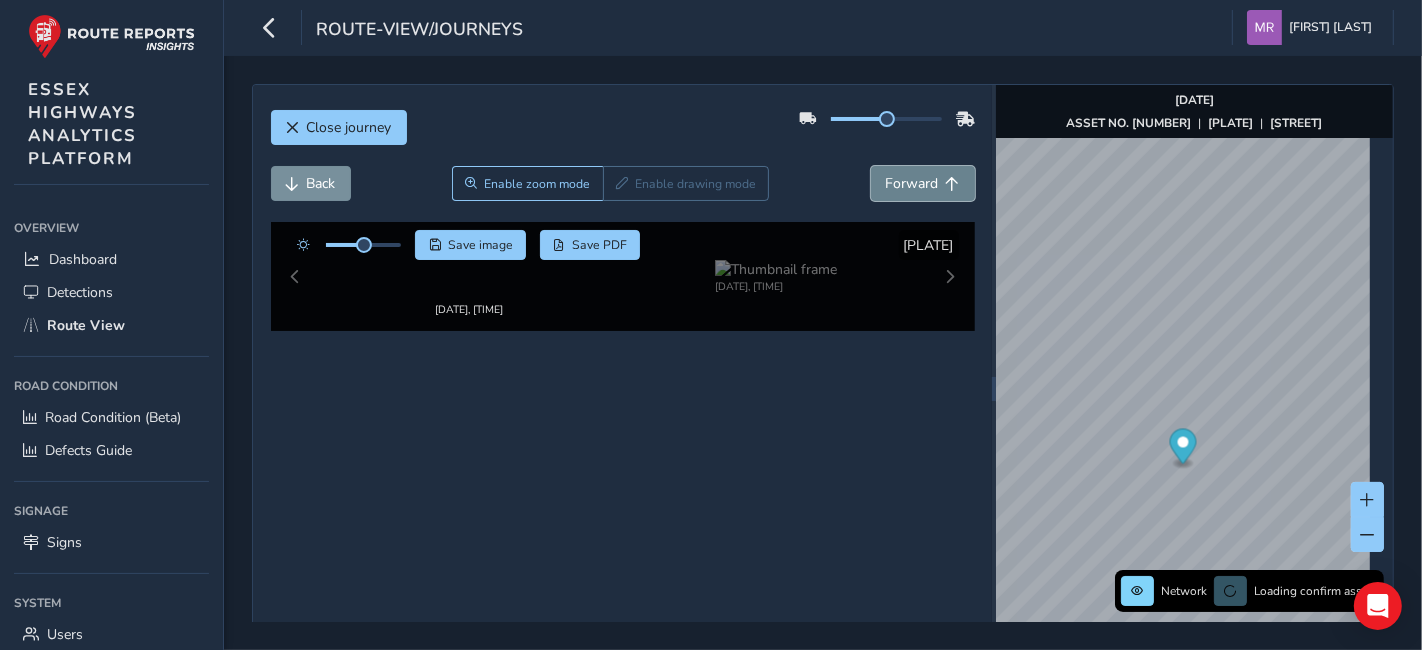 click on "Forward" at bounding box center (912, 183) 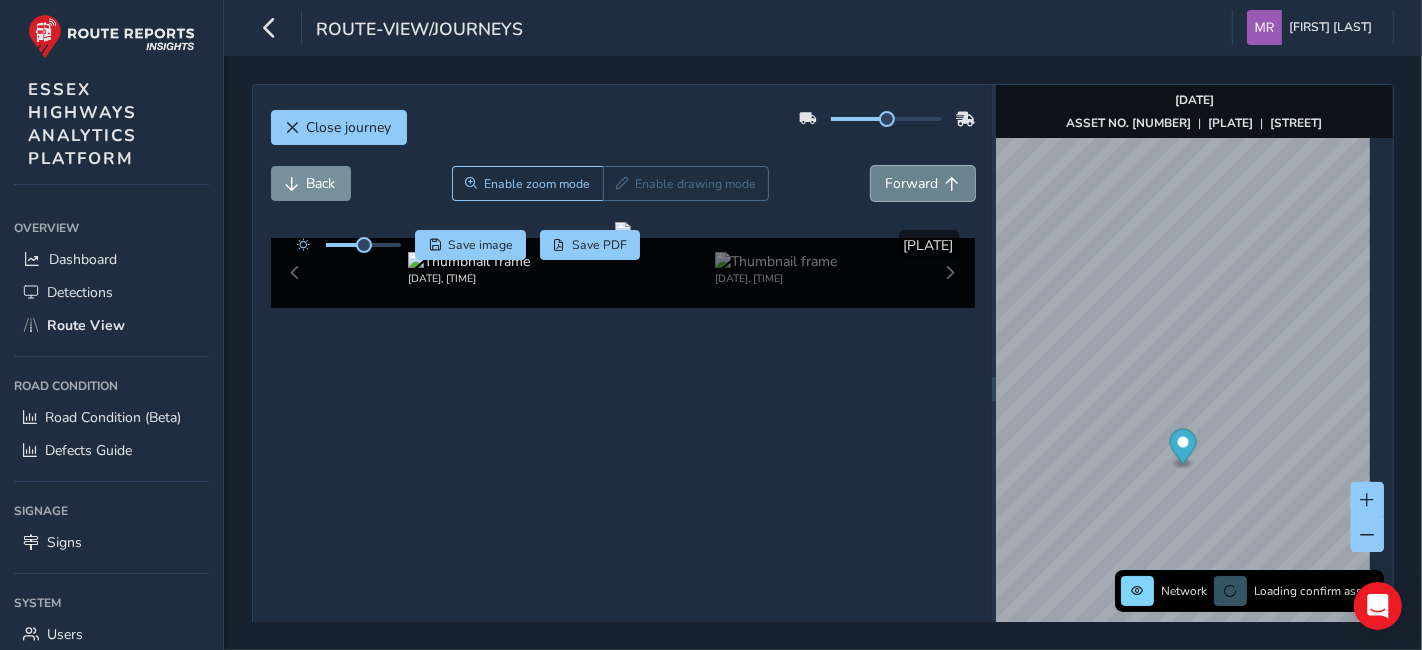 click on "Forward" at bounding box center [912, 183] 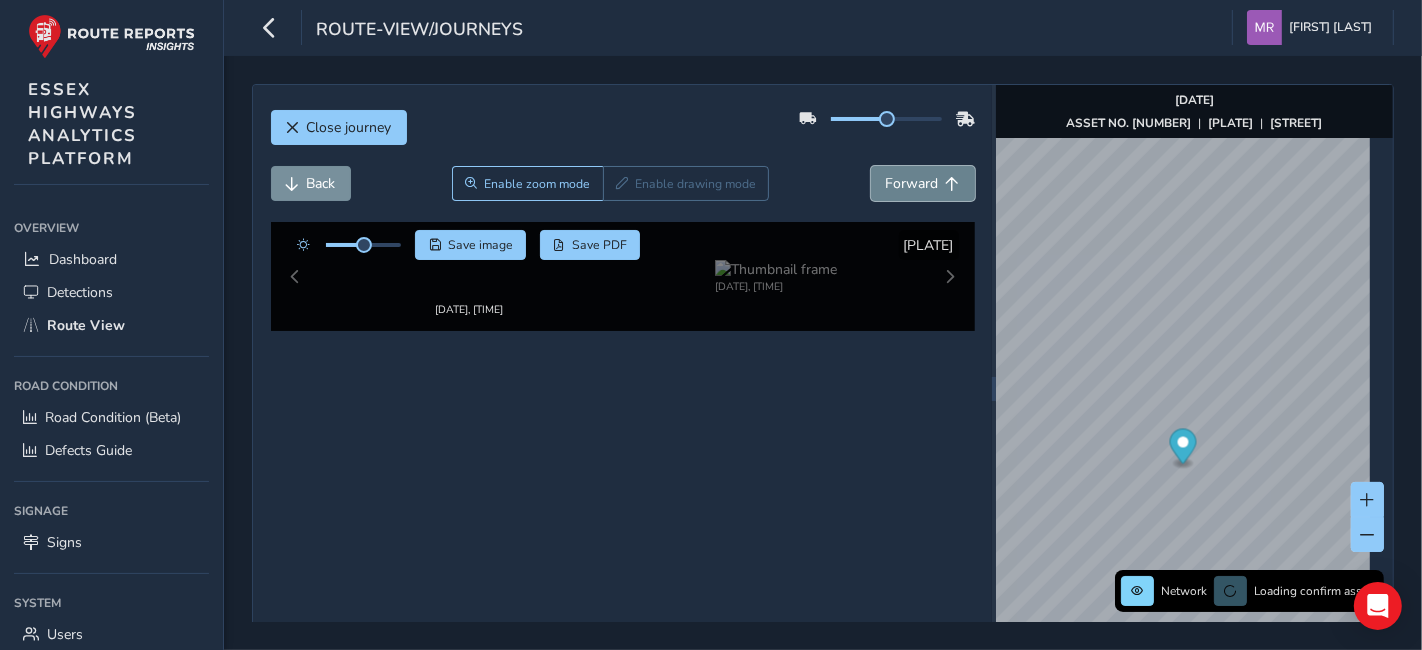 click on "Forward" at bounding box center [912, 183] 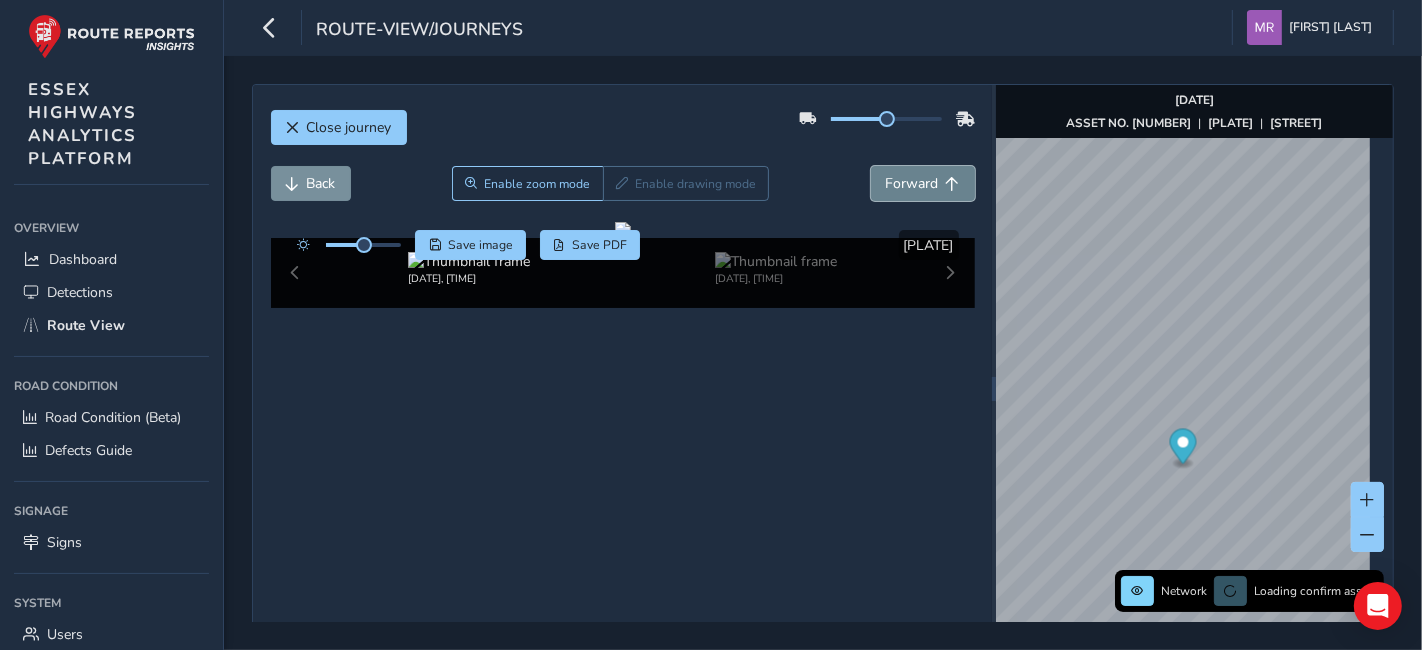 click on "Forward" at bounding box center (912, 183) 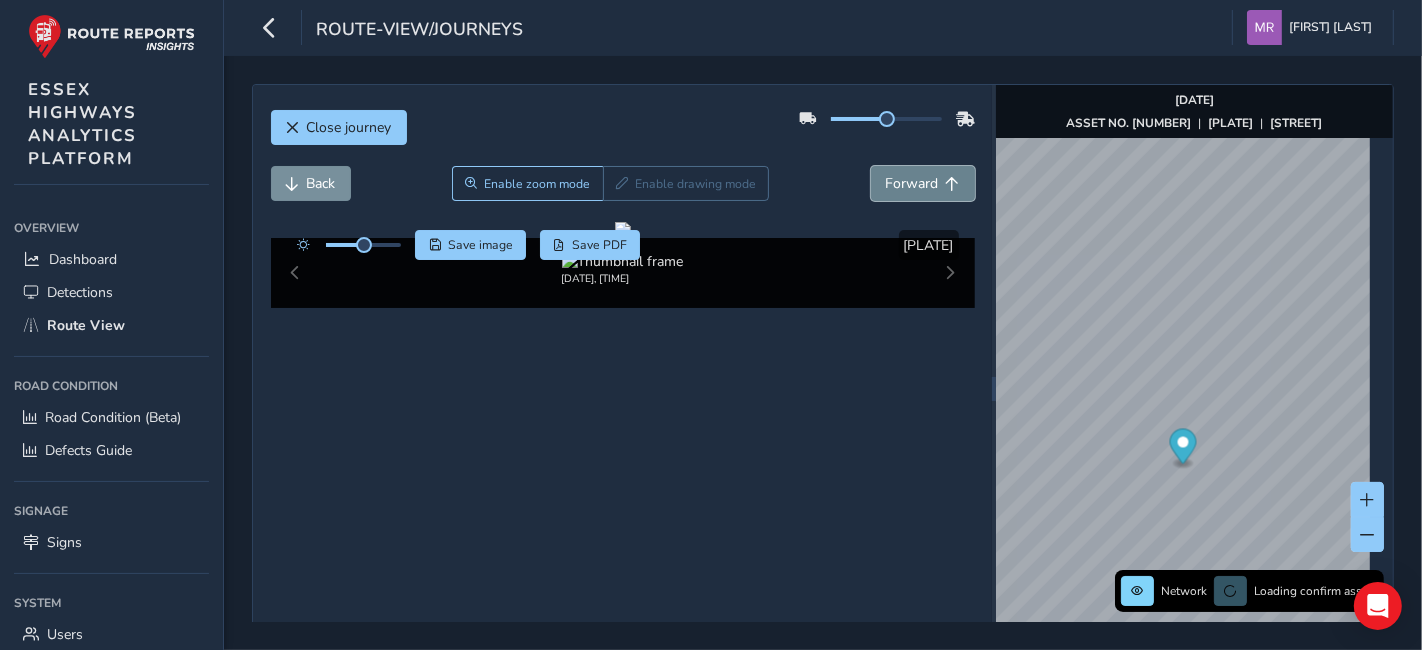 click on "Forward" at bounding box center (912, 183) 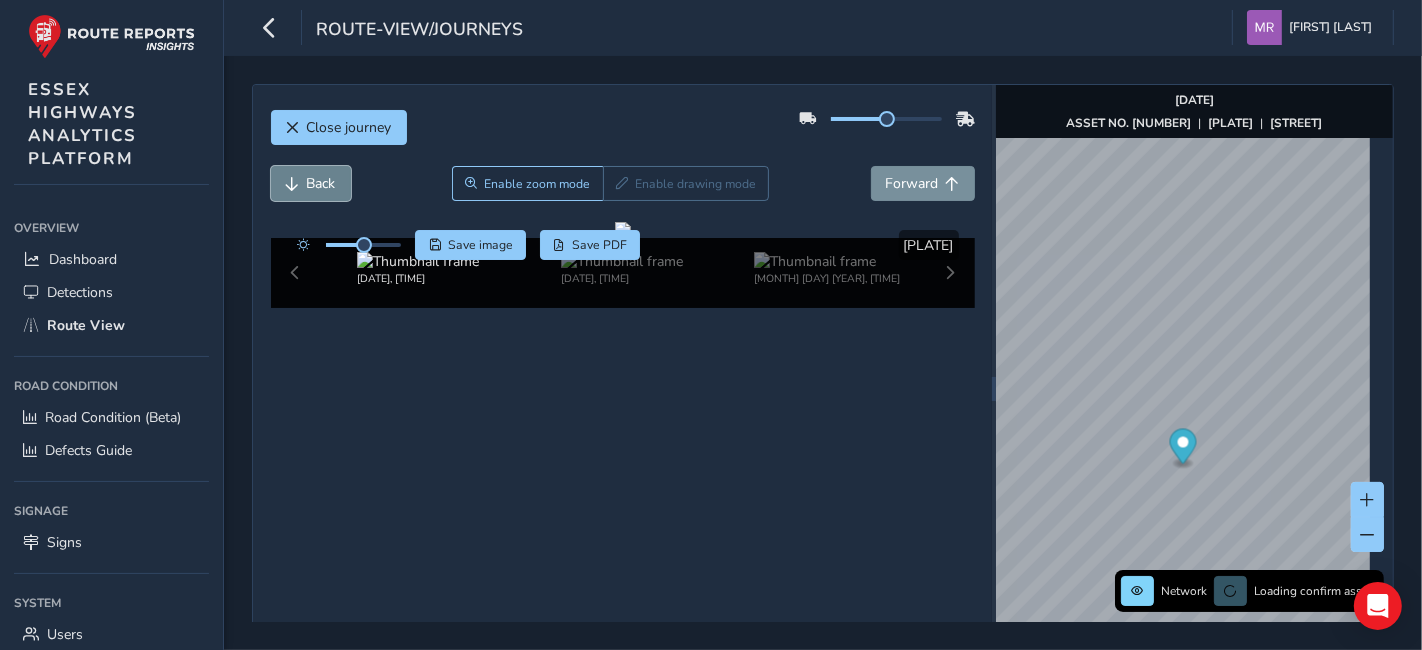 click on "Back" at bounding box center (311, 183) 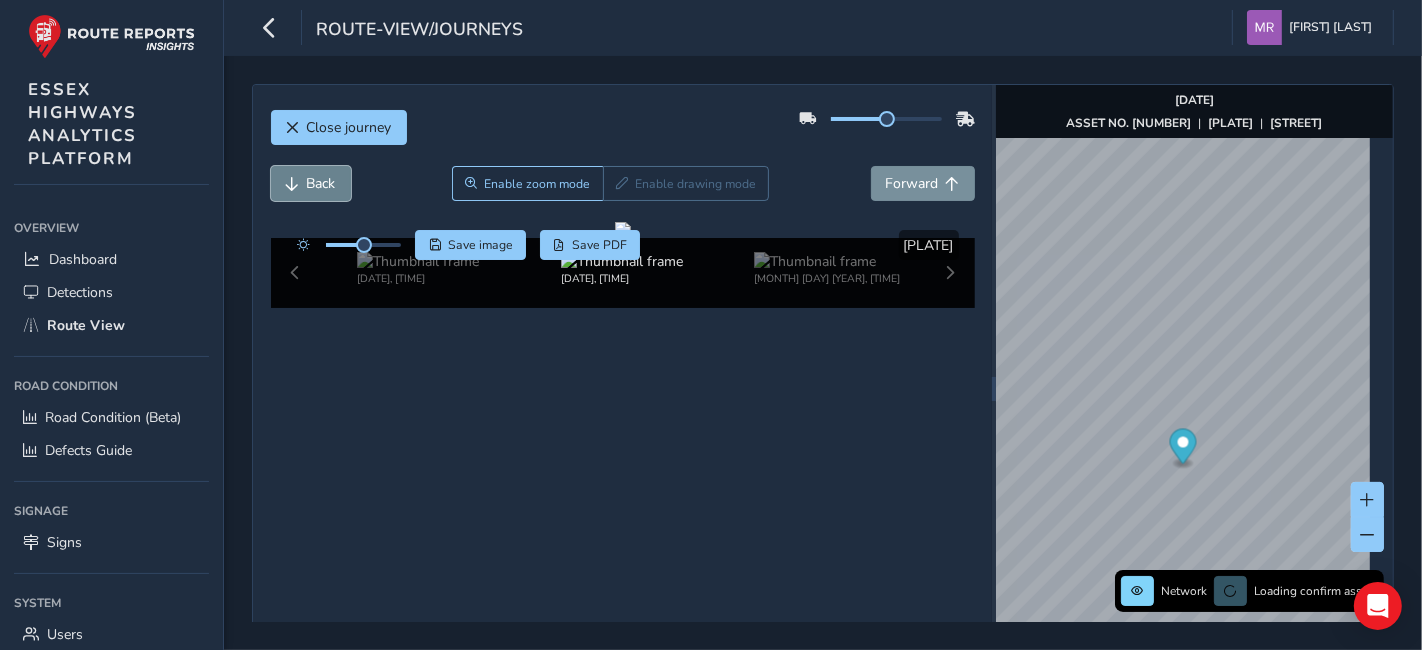 click on "Back" at bounding box center [311, 183] 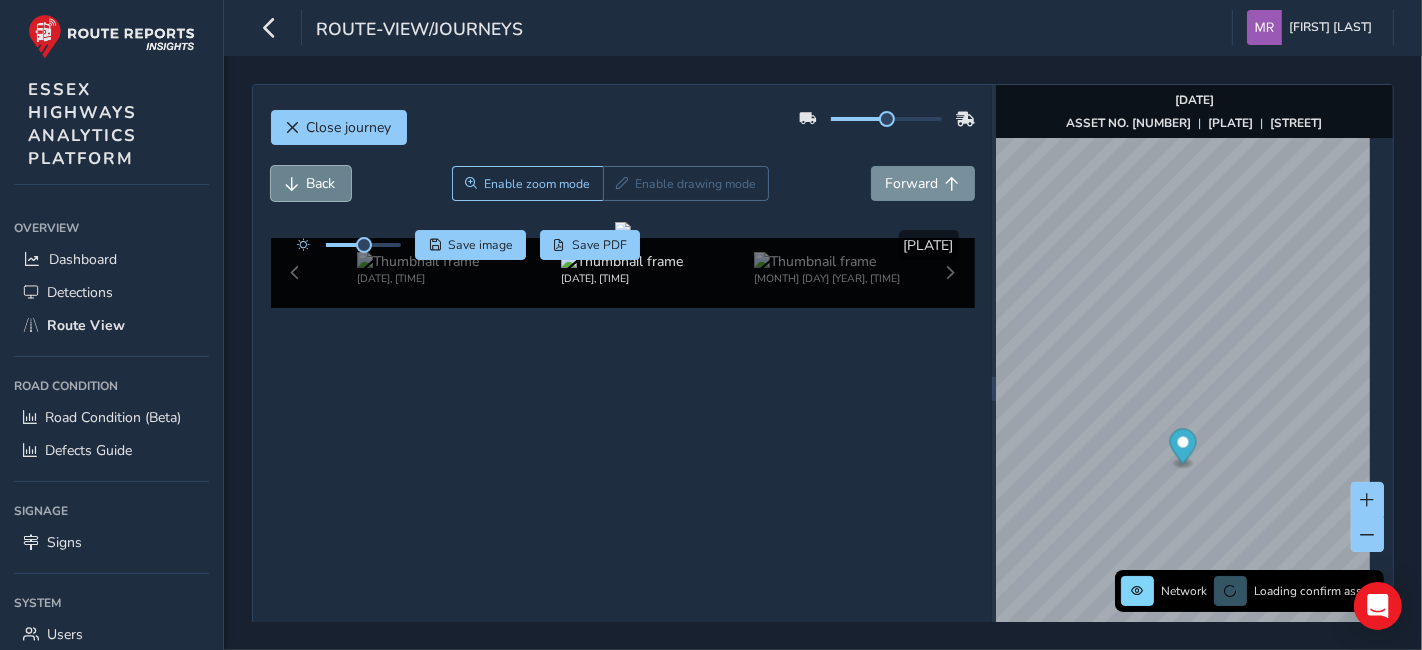 click on "Back" at bounding box center (311, 183) 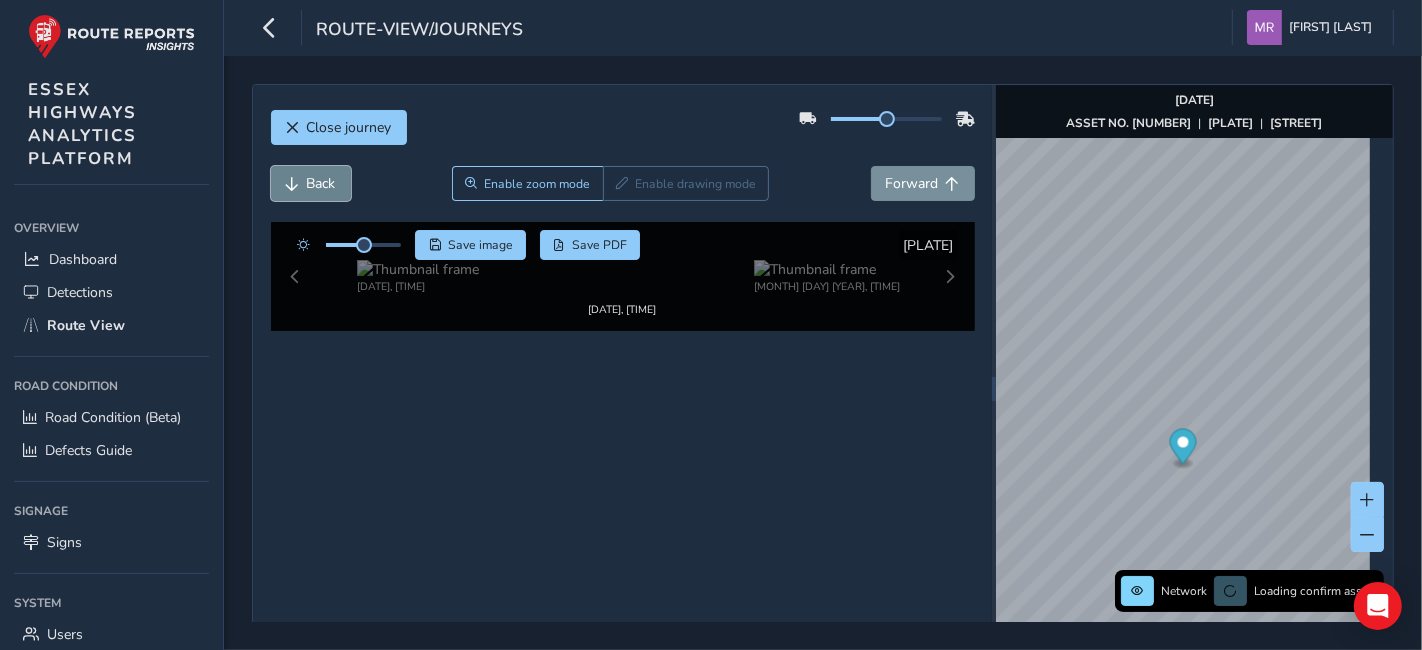 click on "Back" at bounding box center (311, 183) 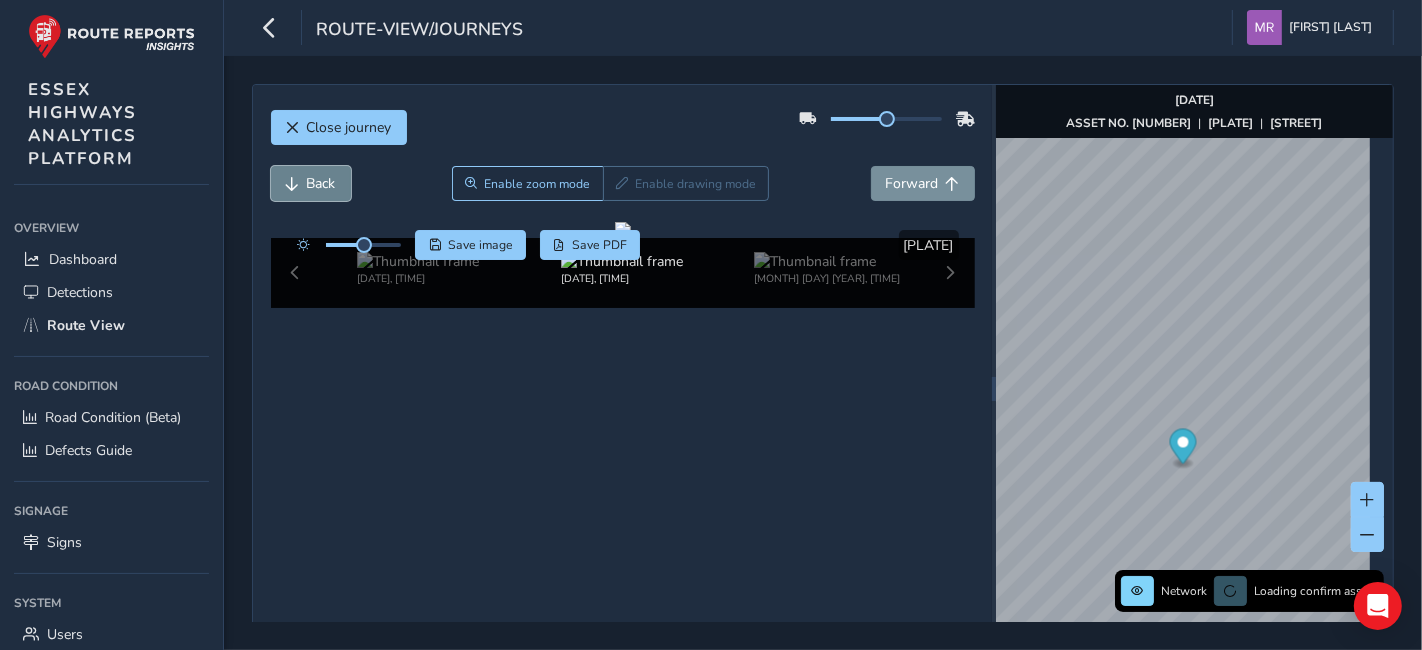 click on "Back" at bounding box center (311, 183) 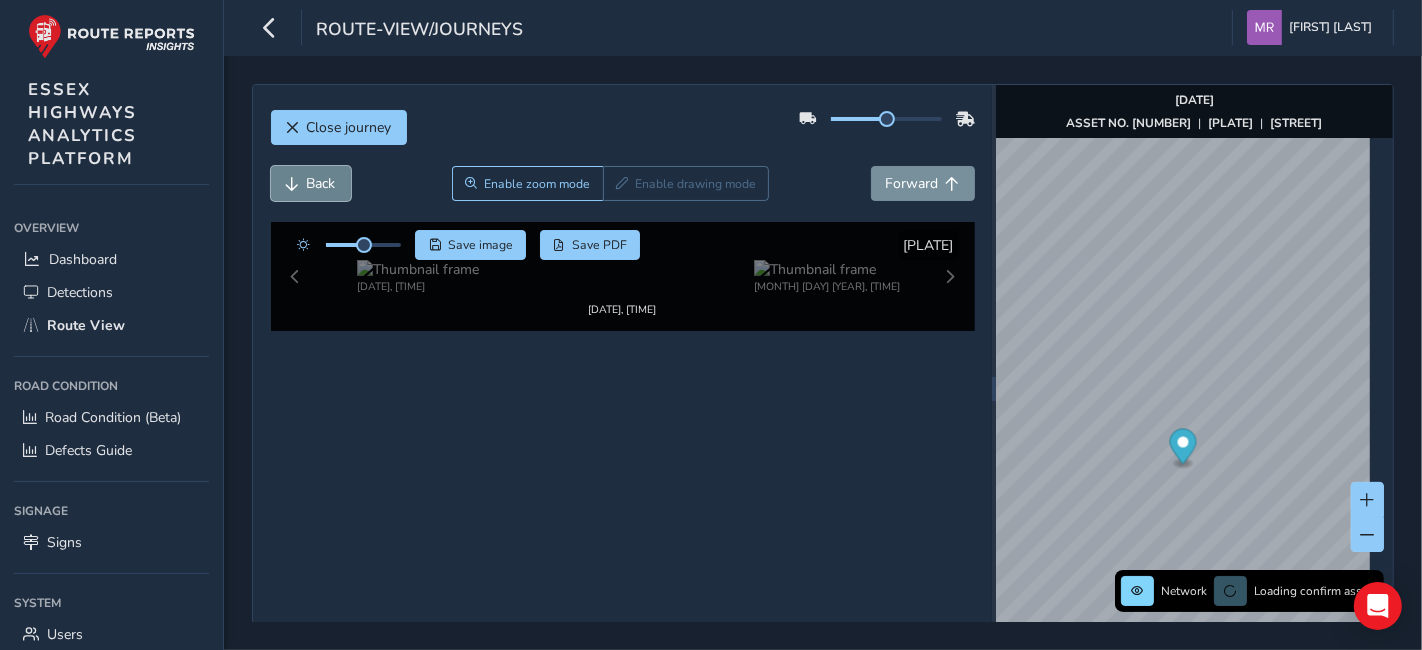 click on "Back" at bounding box center (311, 183) 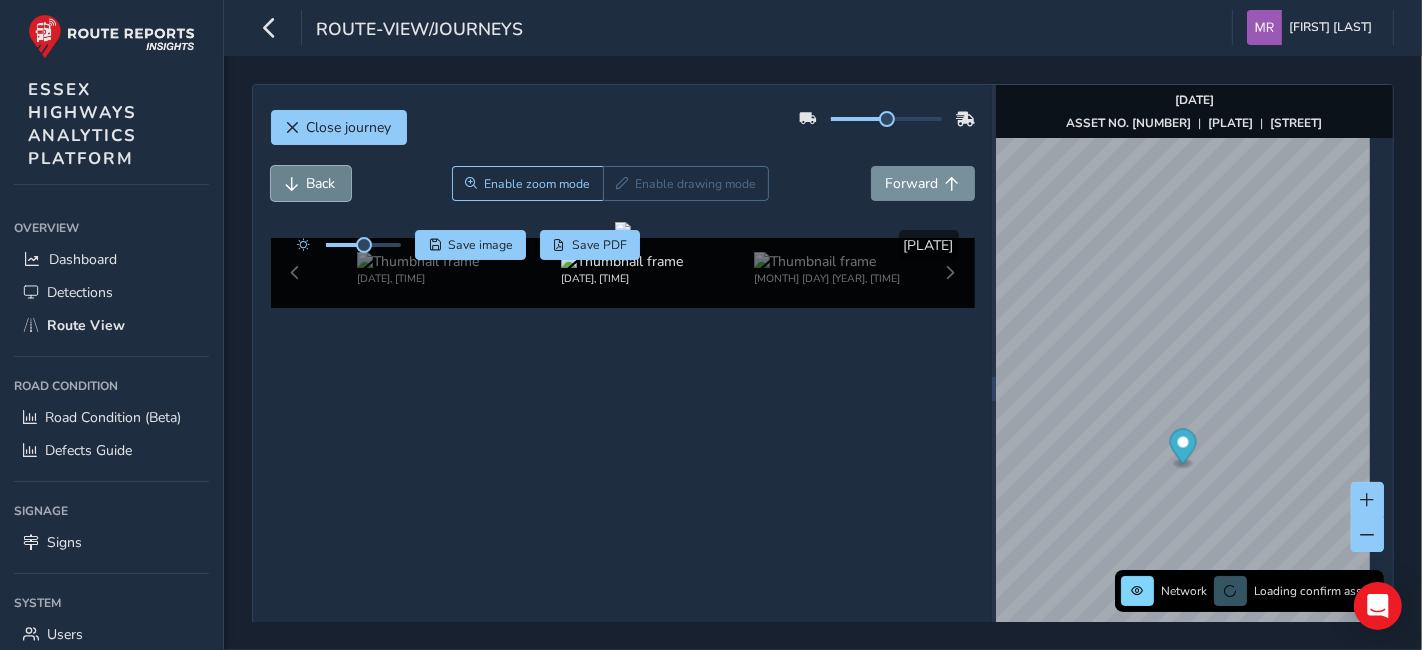 click on "Back" at bounding box center [311, 183] 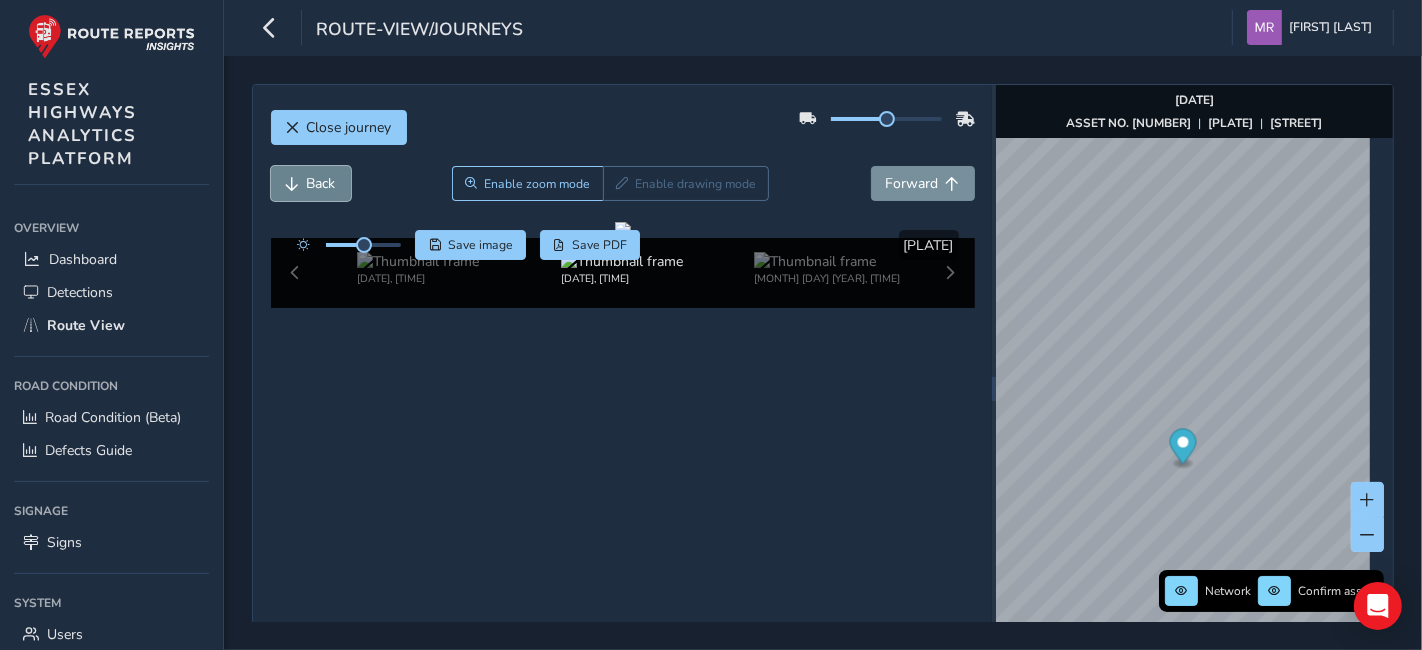 click on "Back" at bounding box center [311, 183] 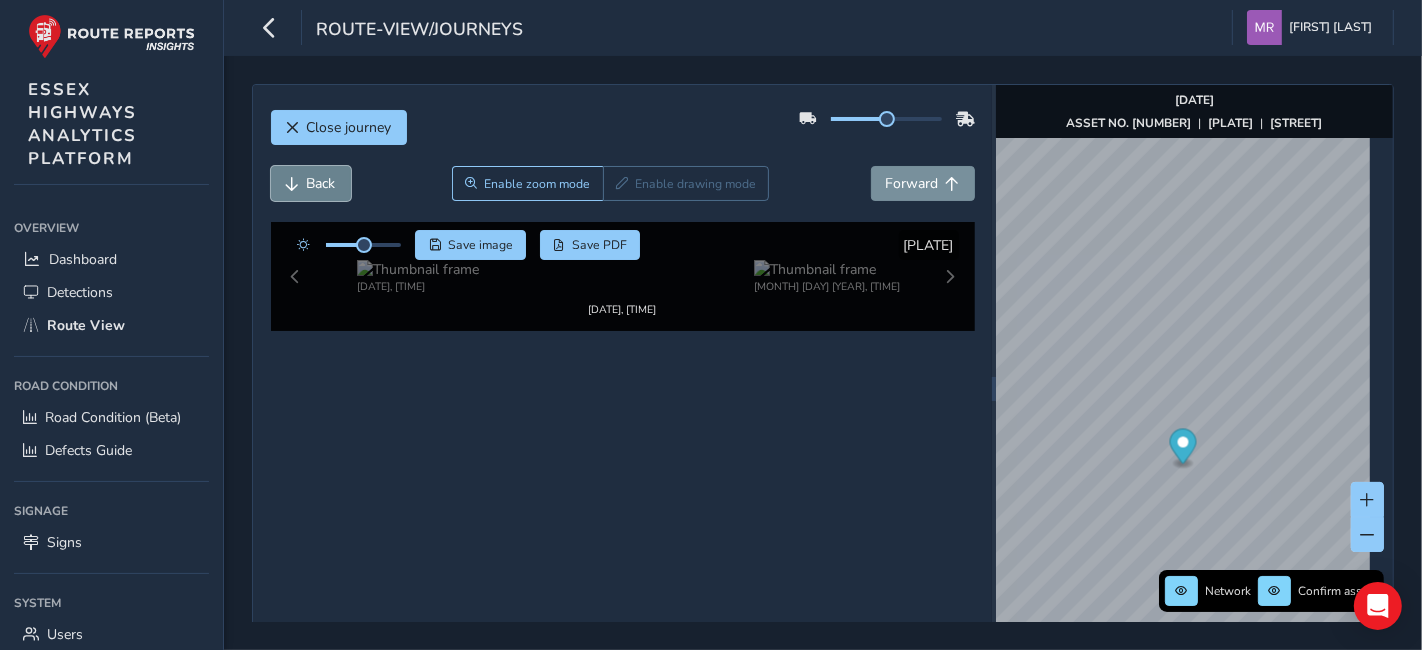 click on "Back" at bounding box center [311, 183] 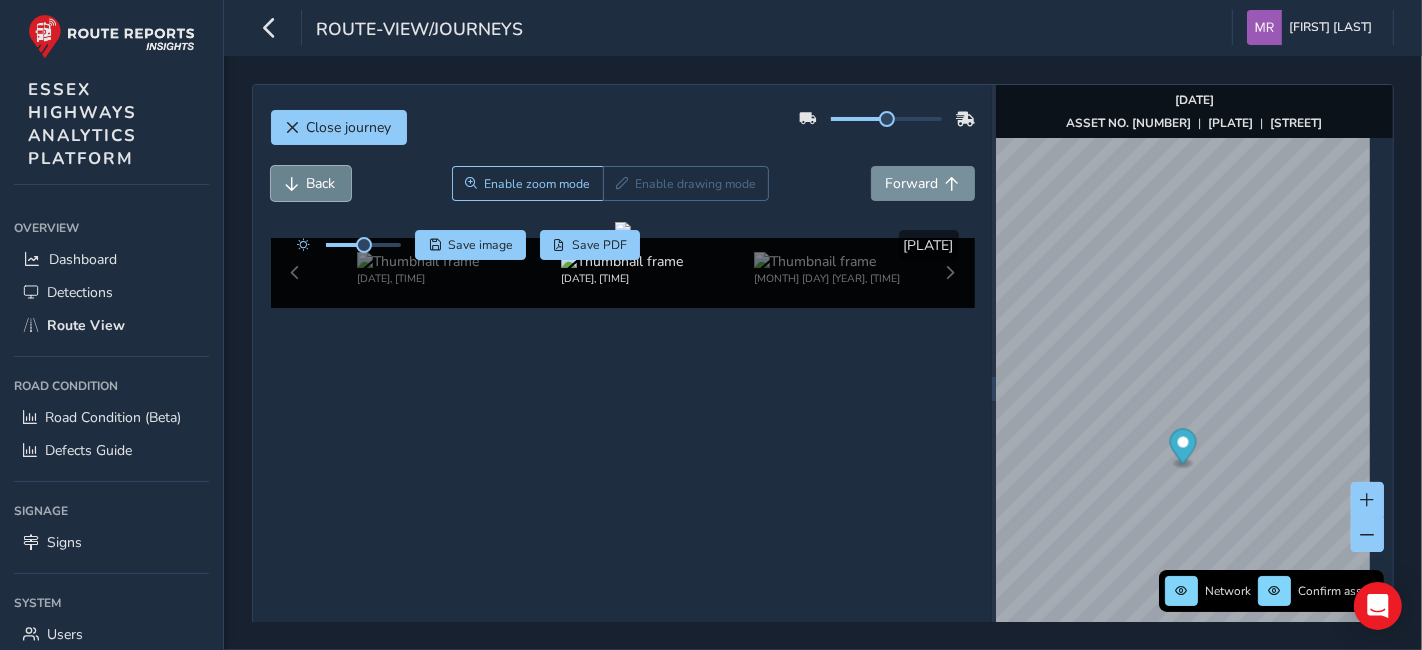 click on "Back" at bounding box center (311, 183) 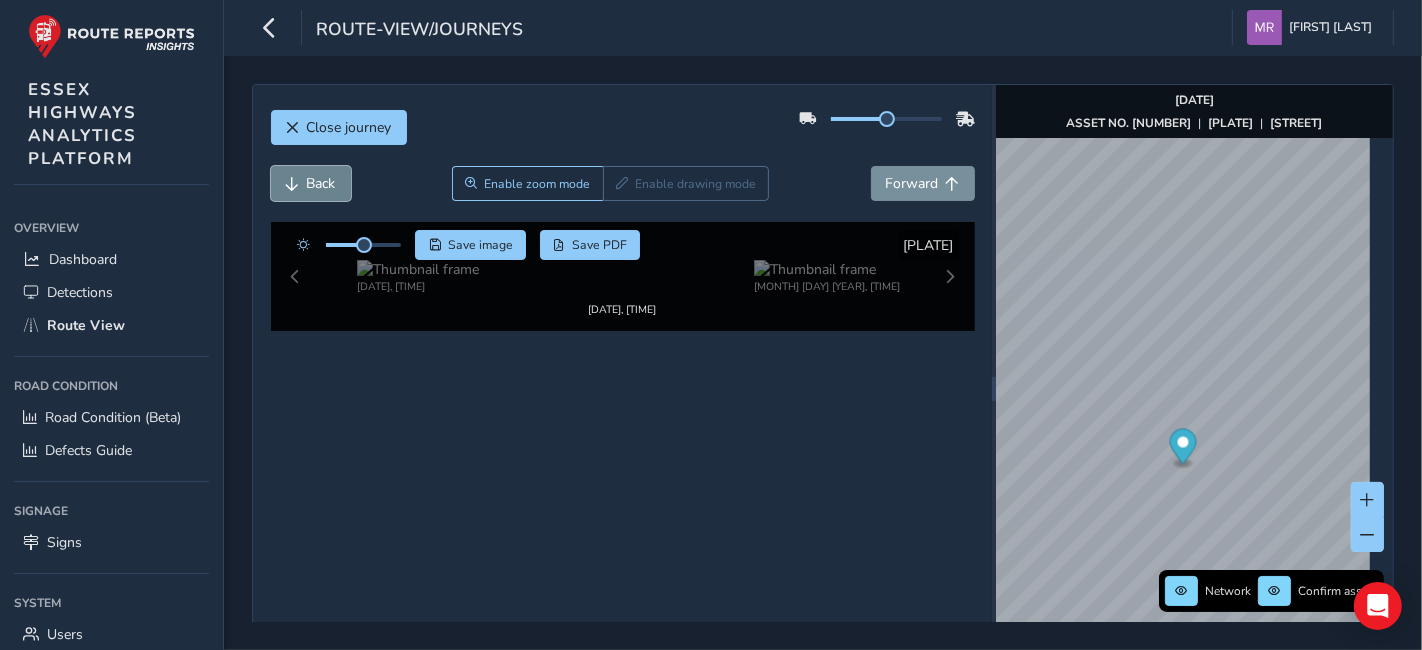 click on "Back" at bounding box center [311, 183] 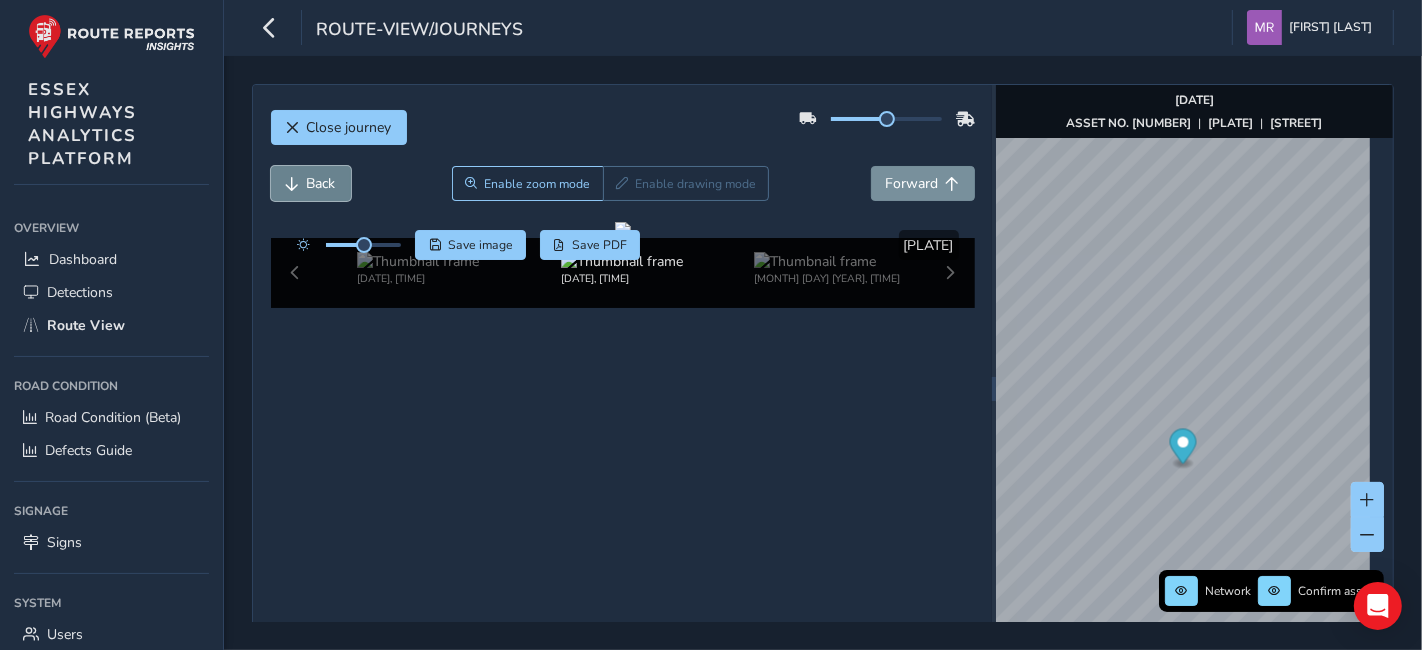 click on "Back" at bounding box center [311, 183] 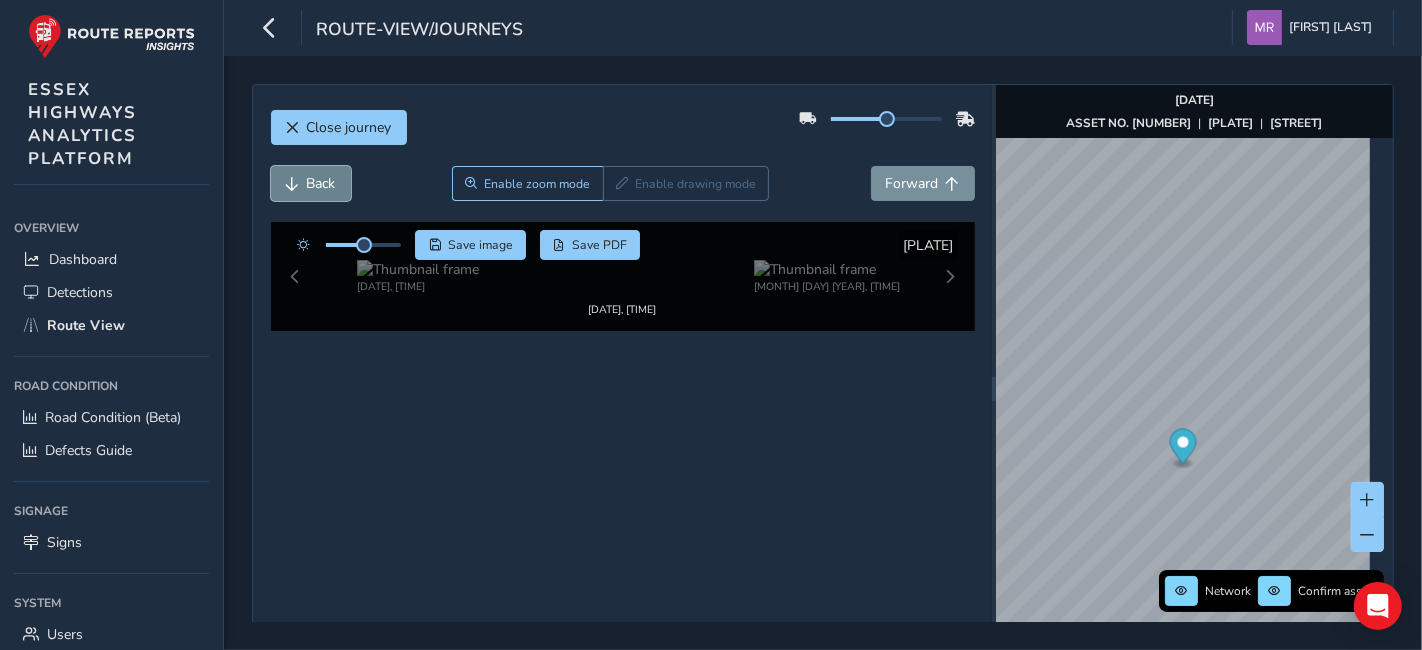 click on "Back" at bounding box center (311, 183) 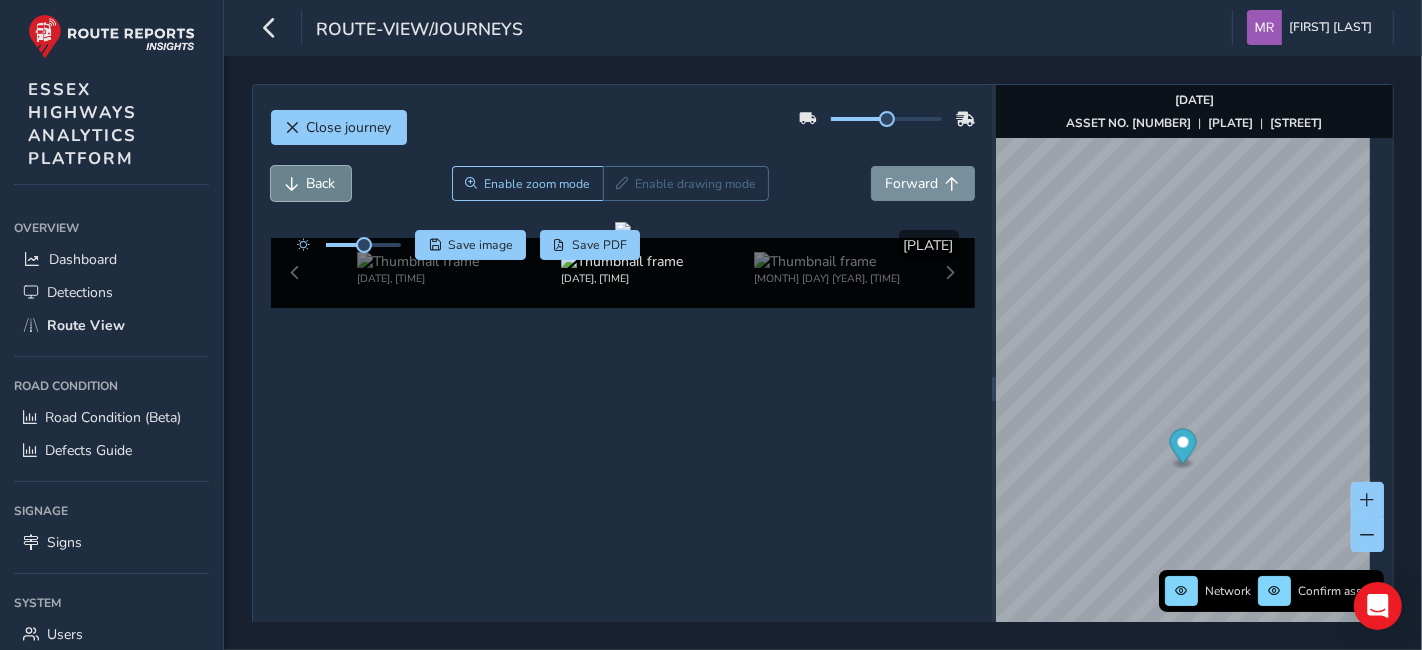 click on "Back" at bounding box center [311, 183] 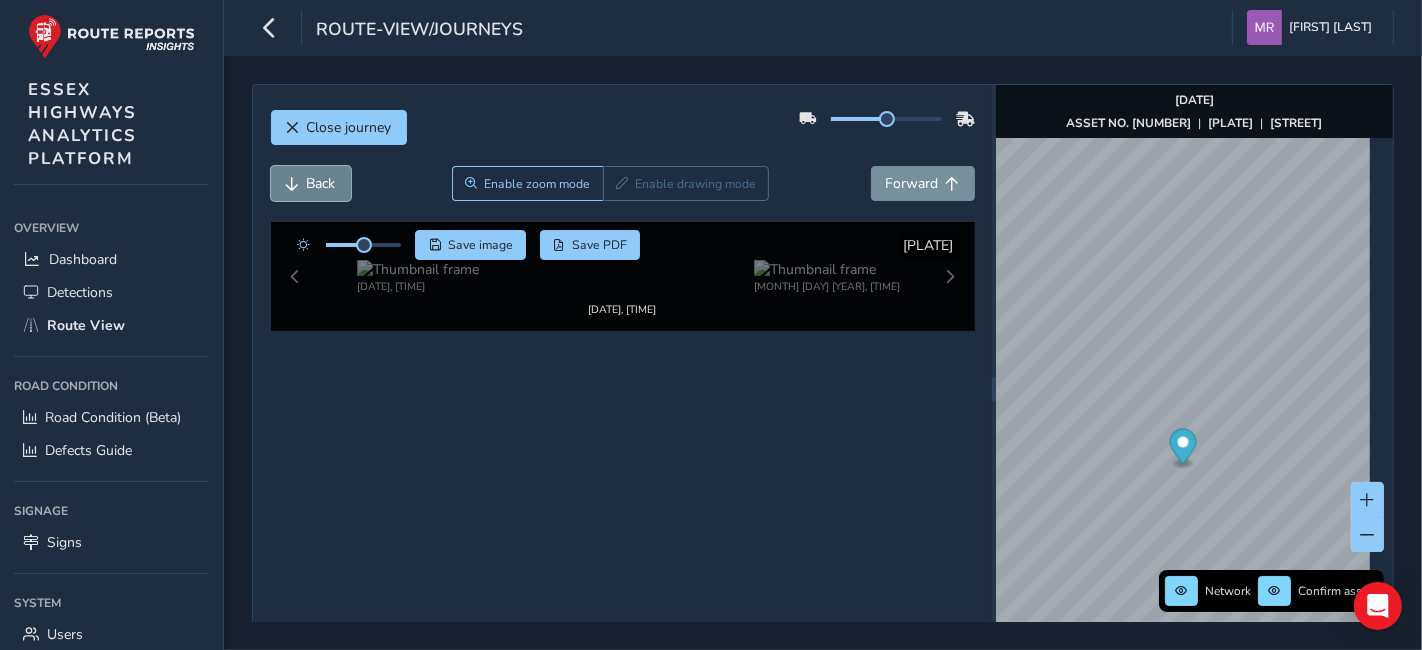 click on "Back" at bounding box center [311, 183] 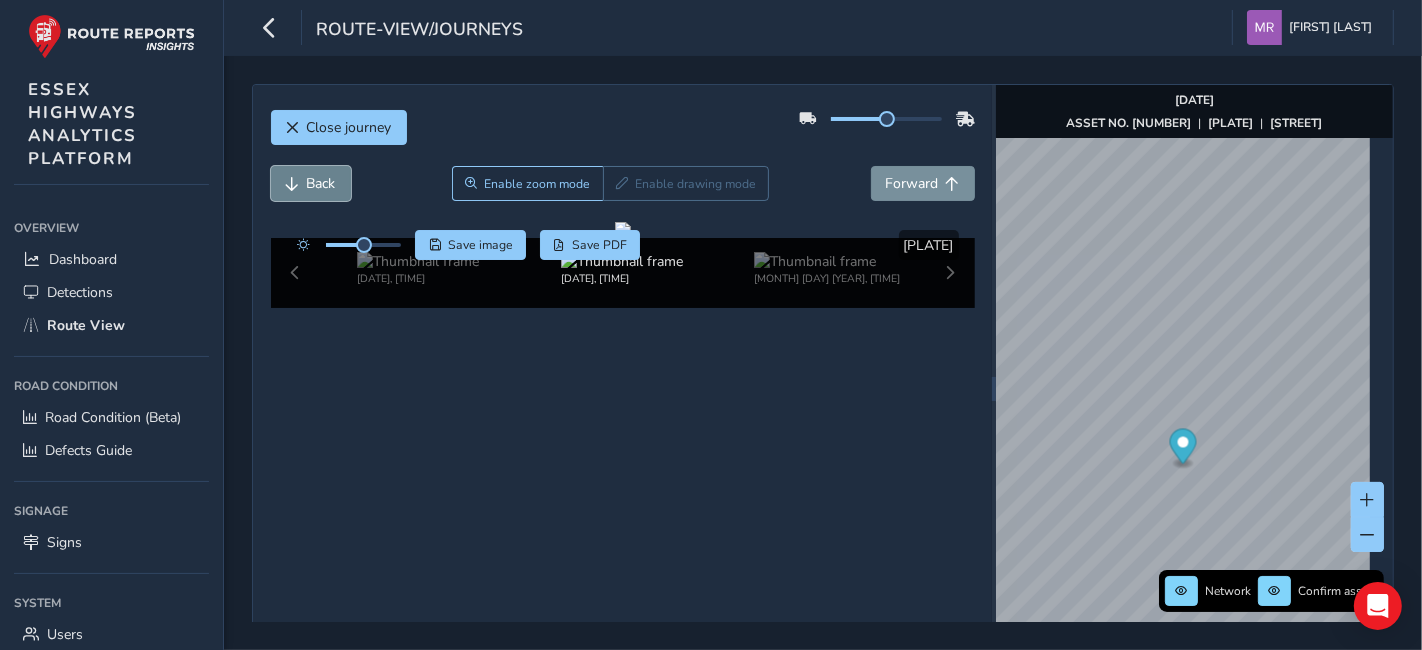 click on "Back" at bounding box center [311, 183] 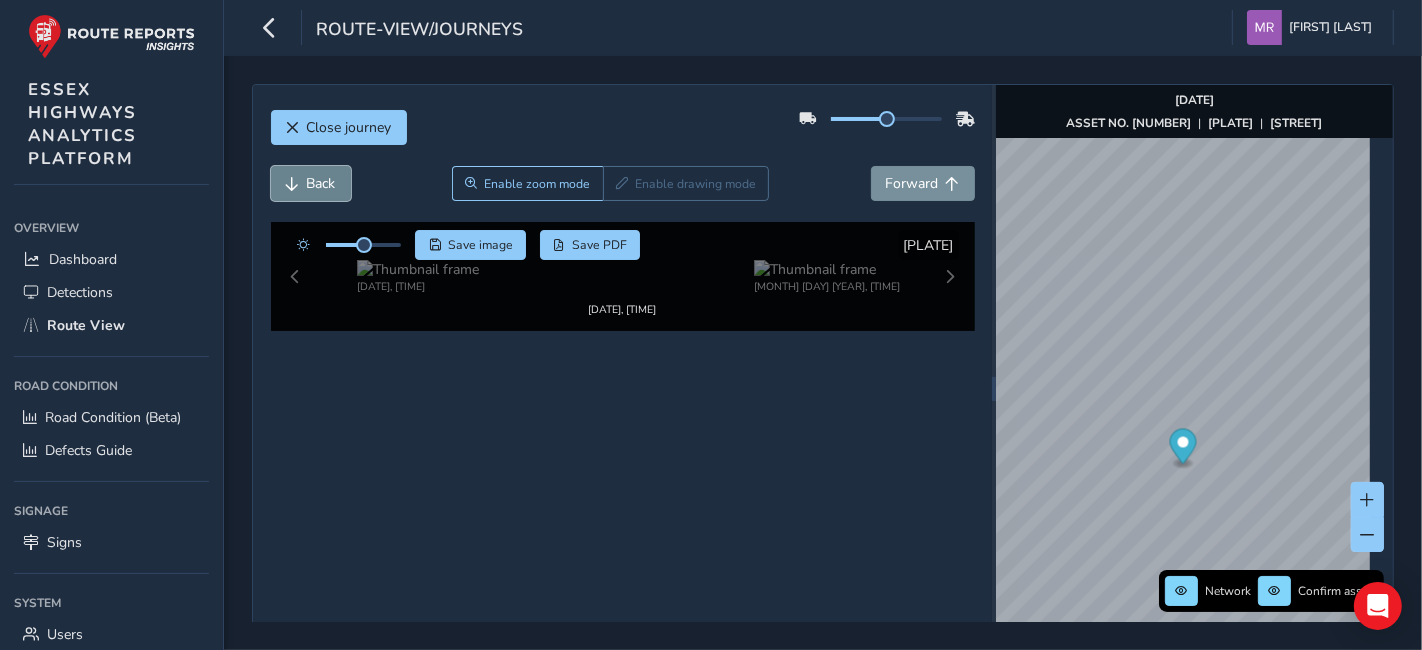 click on "Back" at bounding box center [311, 183] 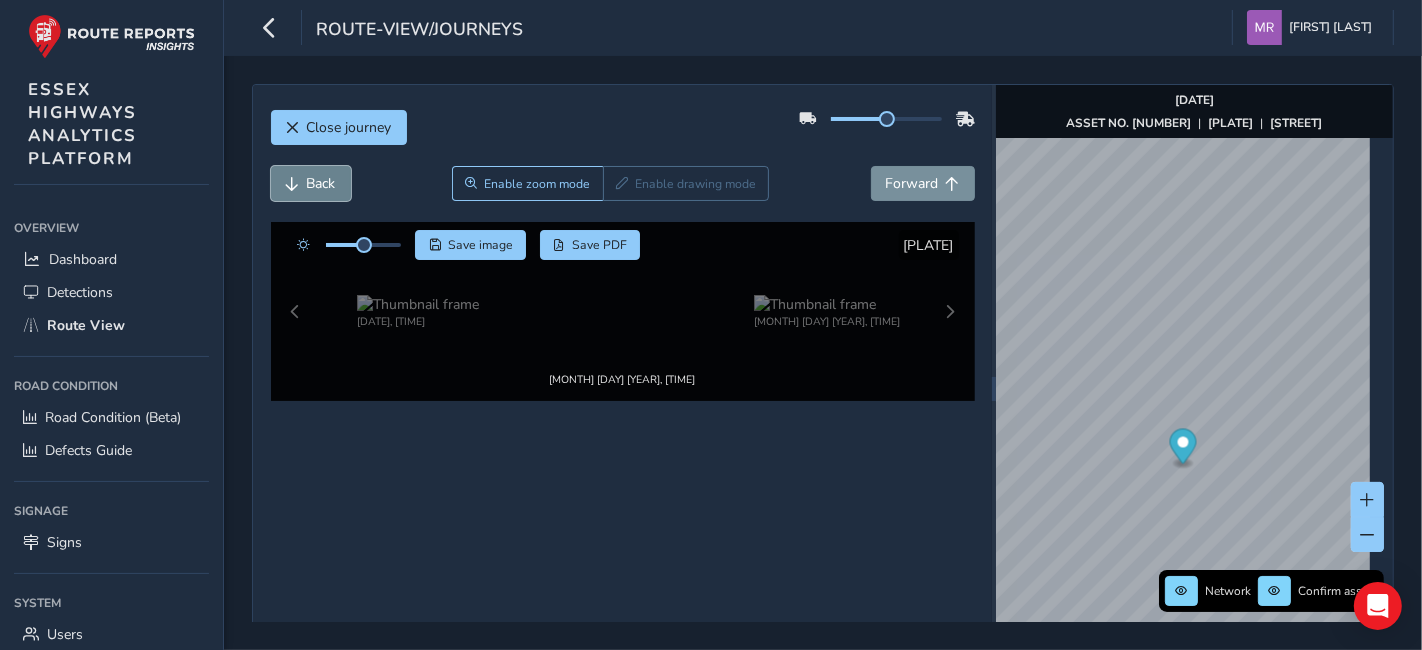 click on "Back" at bounding box center [311, 183] 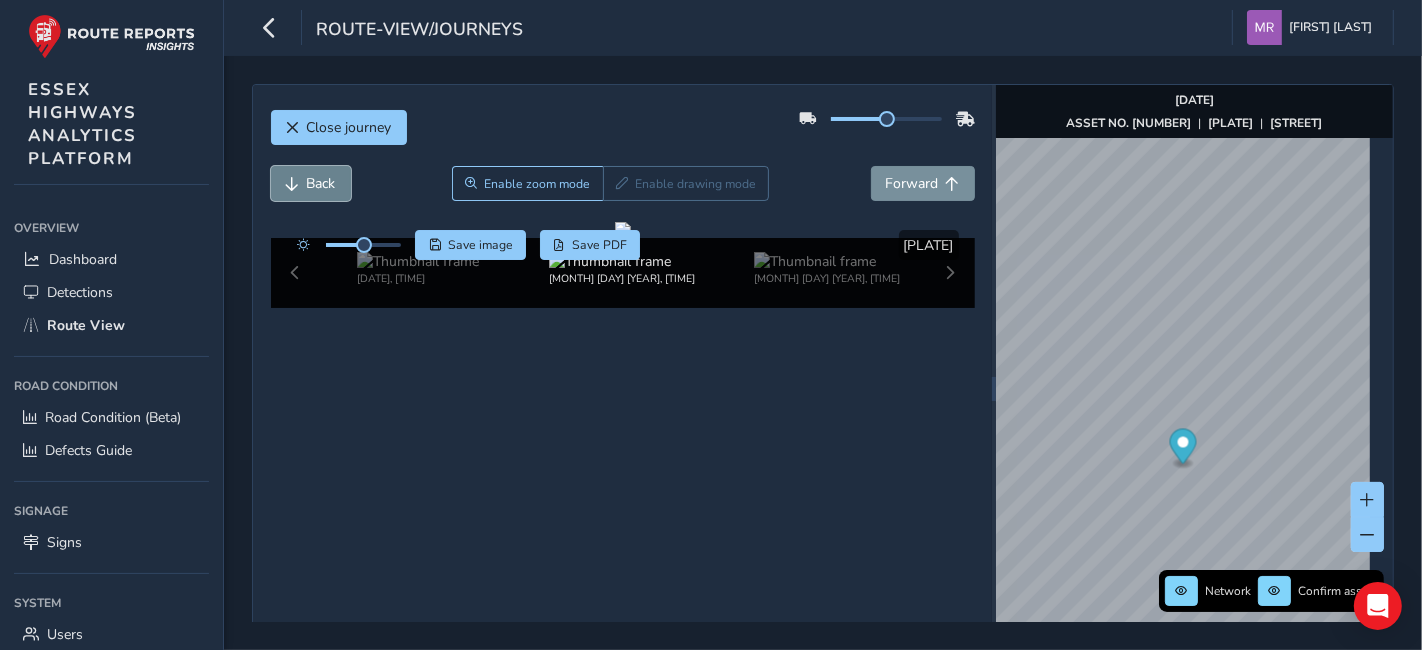 click on "Back" at bounding box center (311, 183) 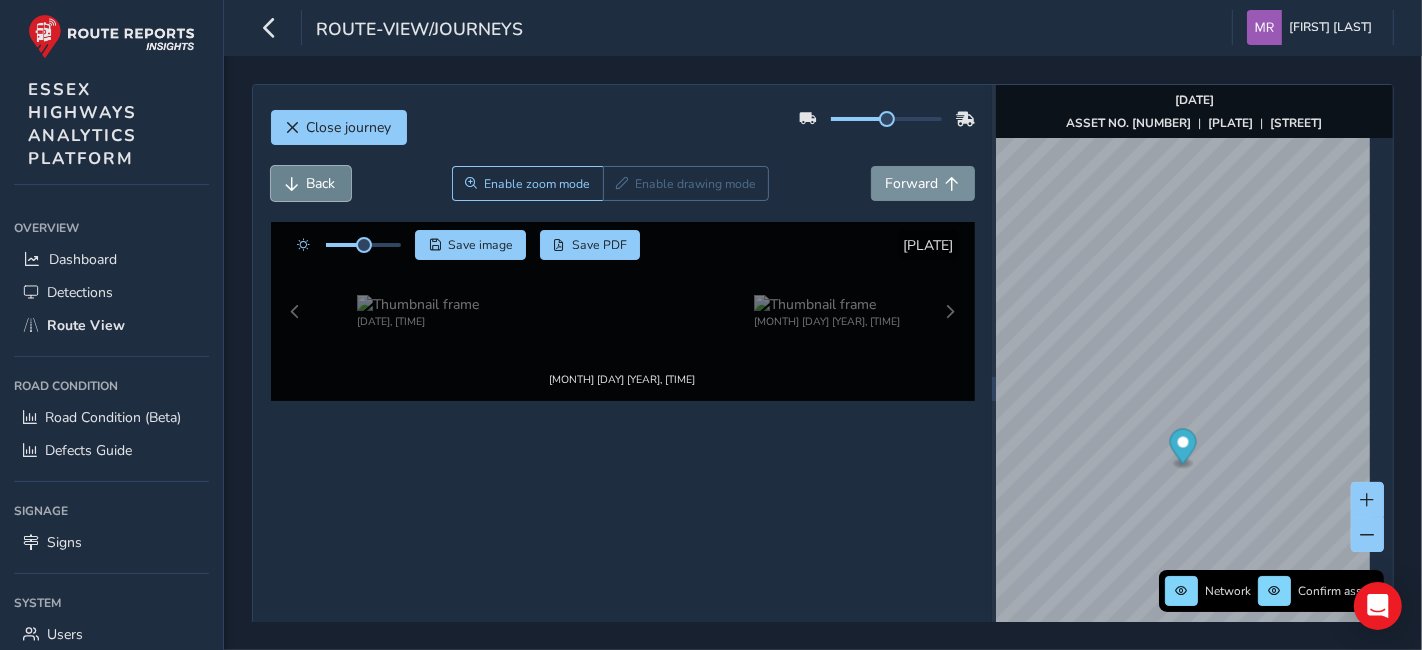 click on "Back" at bounding box center [311, 183] 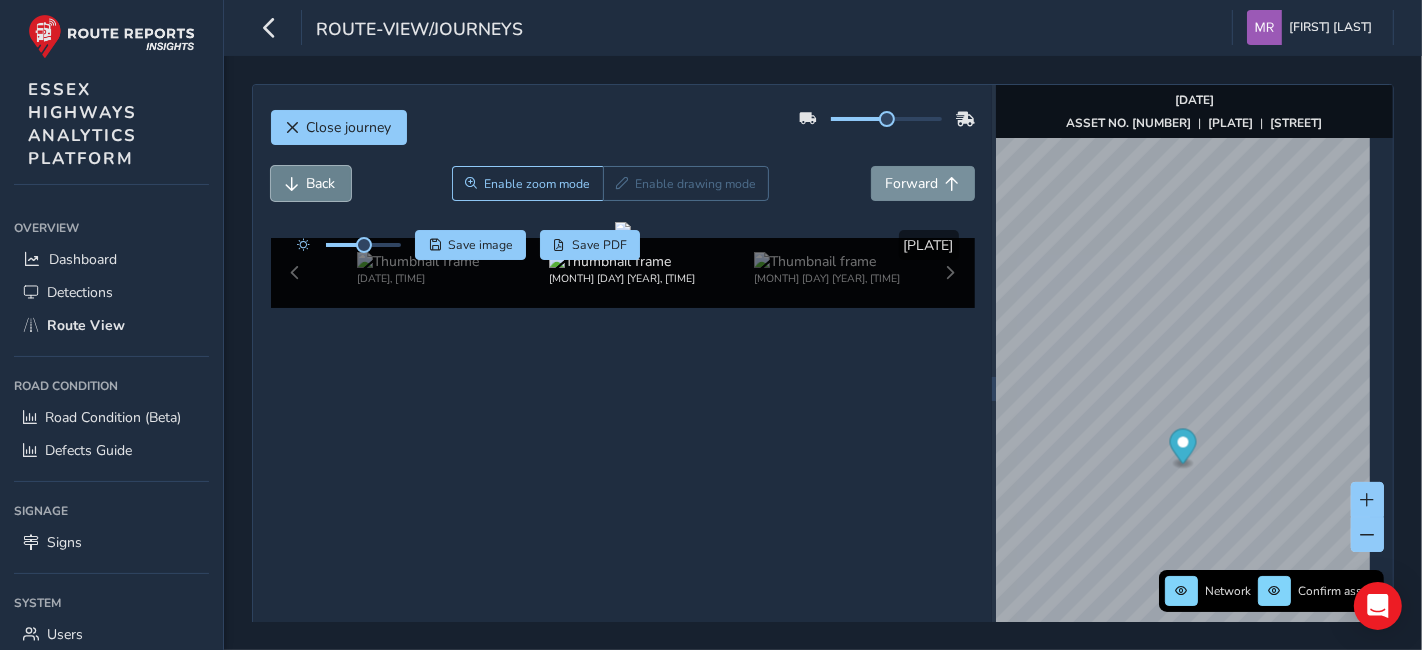 click on "Back" at bounding box center (311, 183) 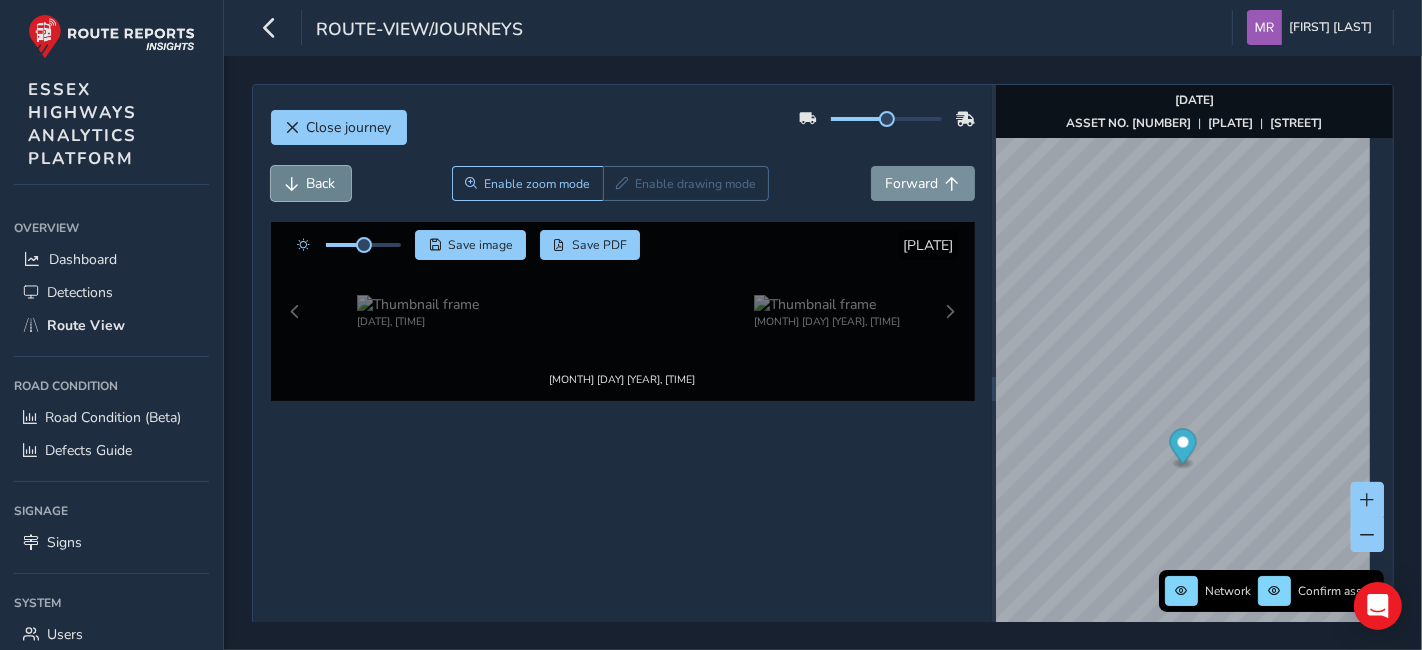 click on "Back" at bounding box center (311, 183) 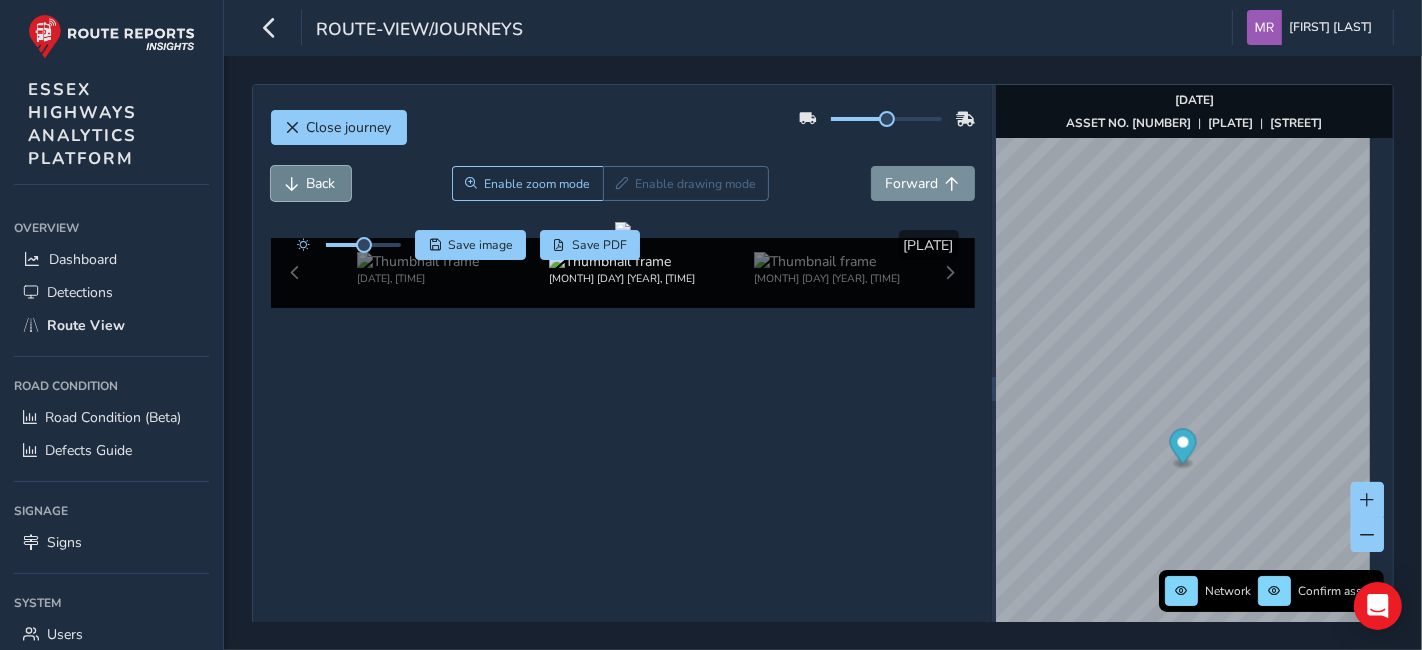 click on "Back" at bounding box center (311, 183) 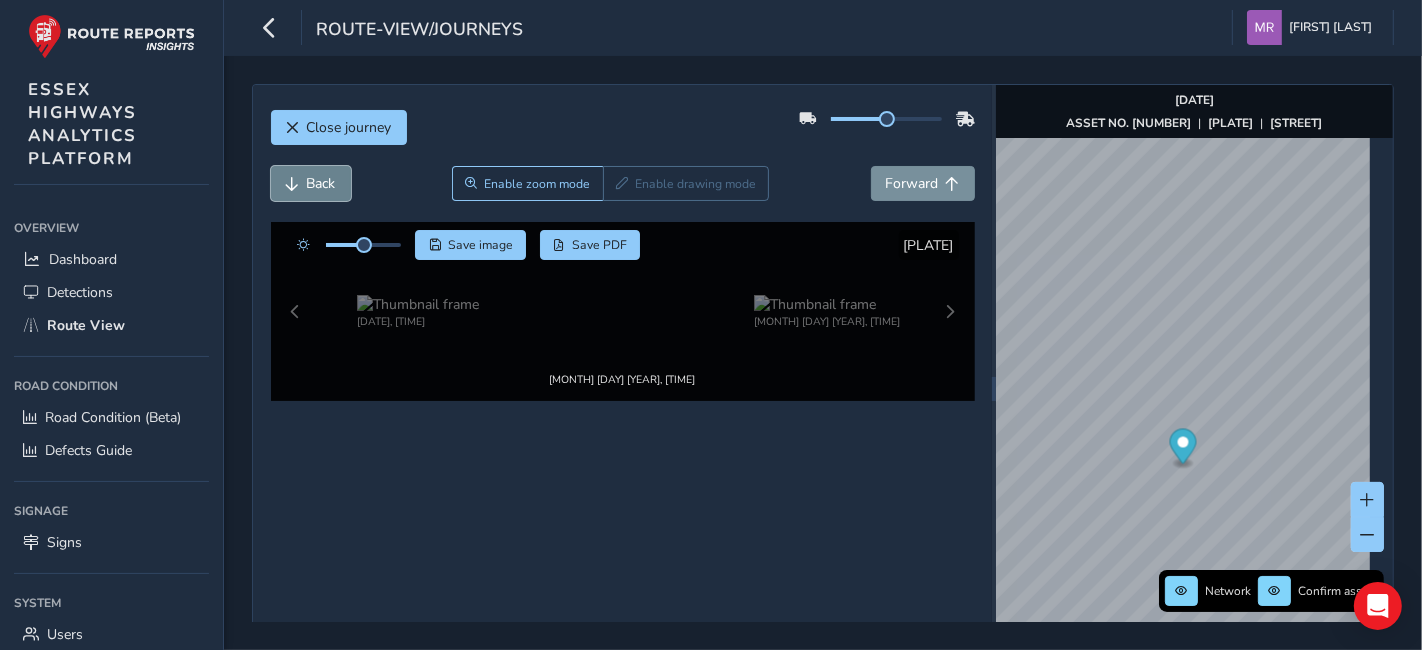 click on "Back" at bounding box center [311, 183] 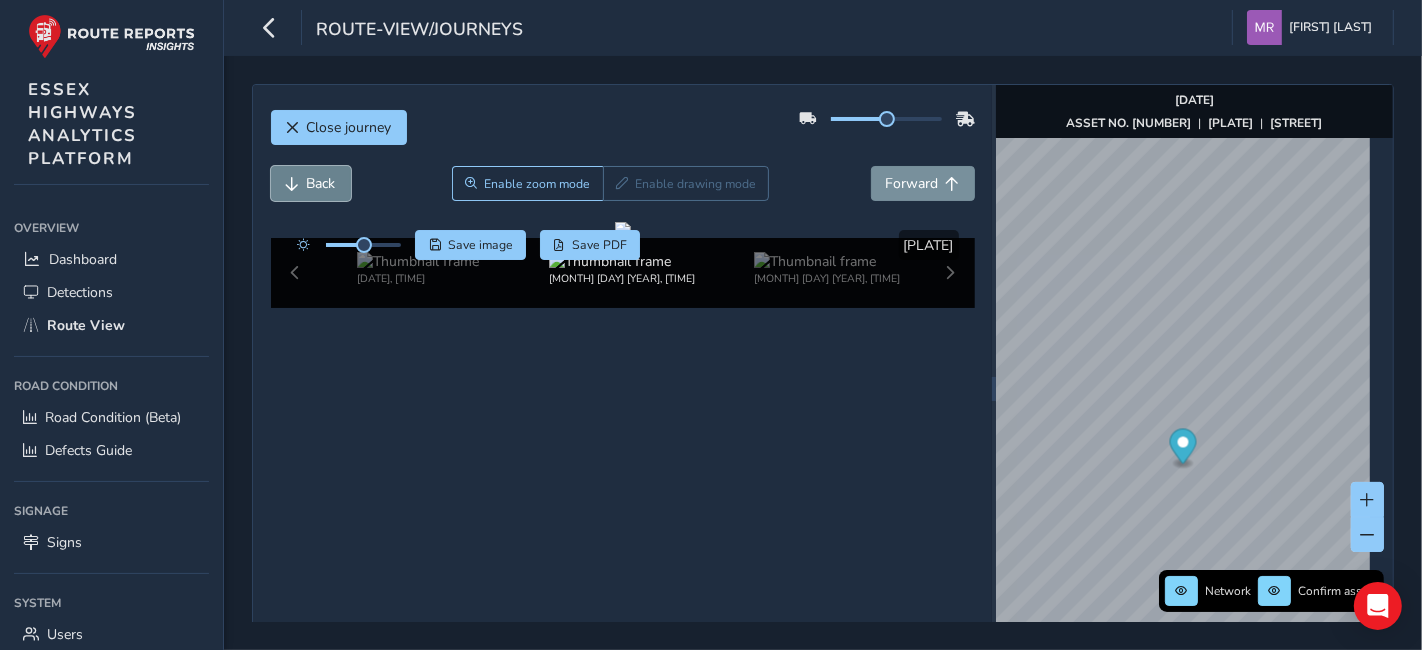 click on "Back" at bounding box center [311, 183] 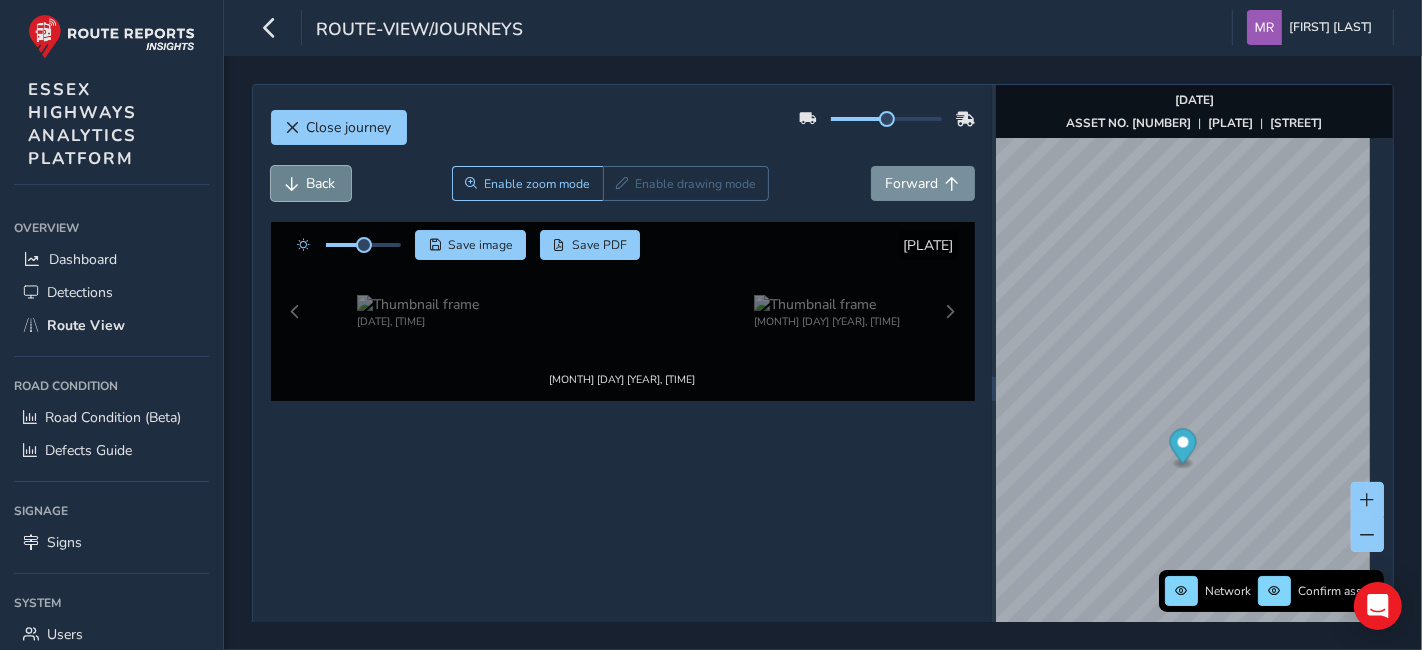 click on "Back" at bounding box center (311, 183) 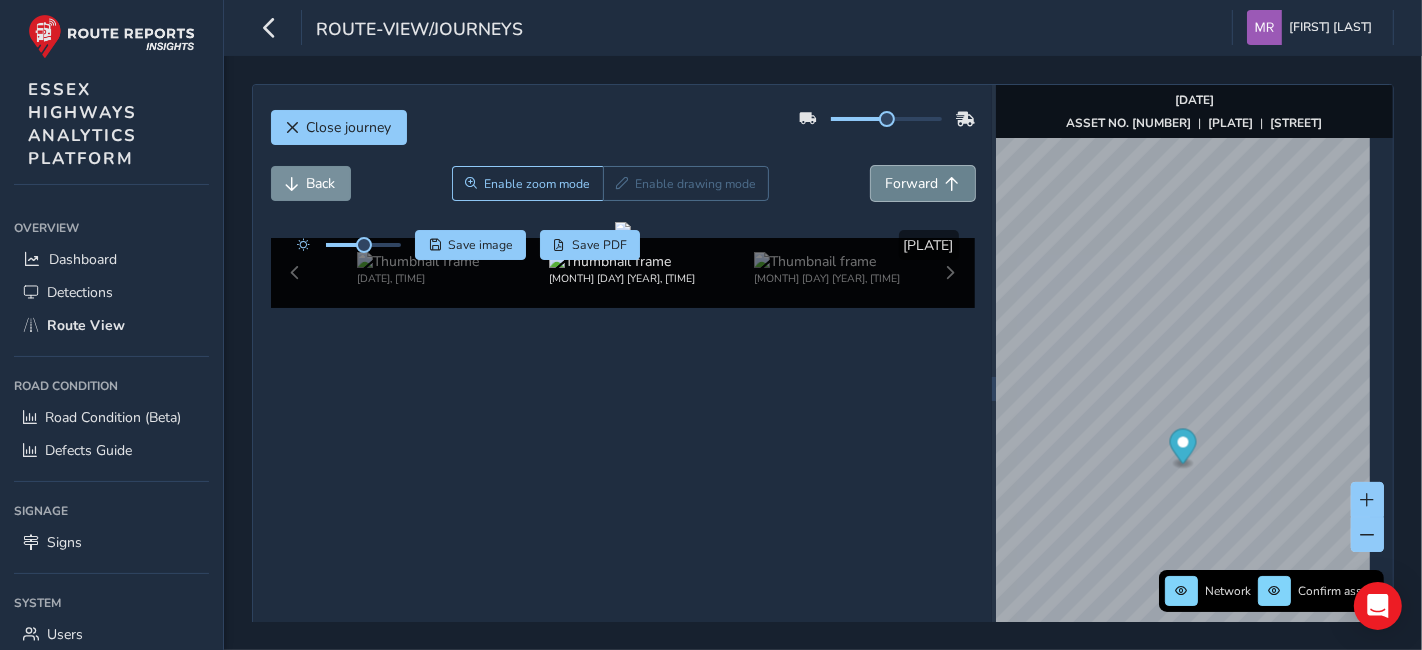 click on "Forward" at bounding box center (912, 183) 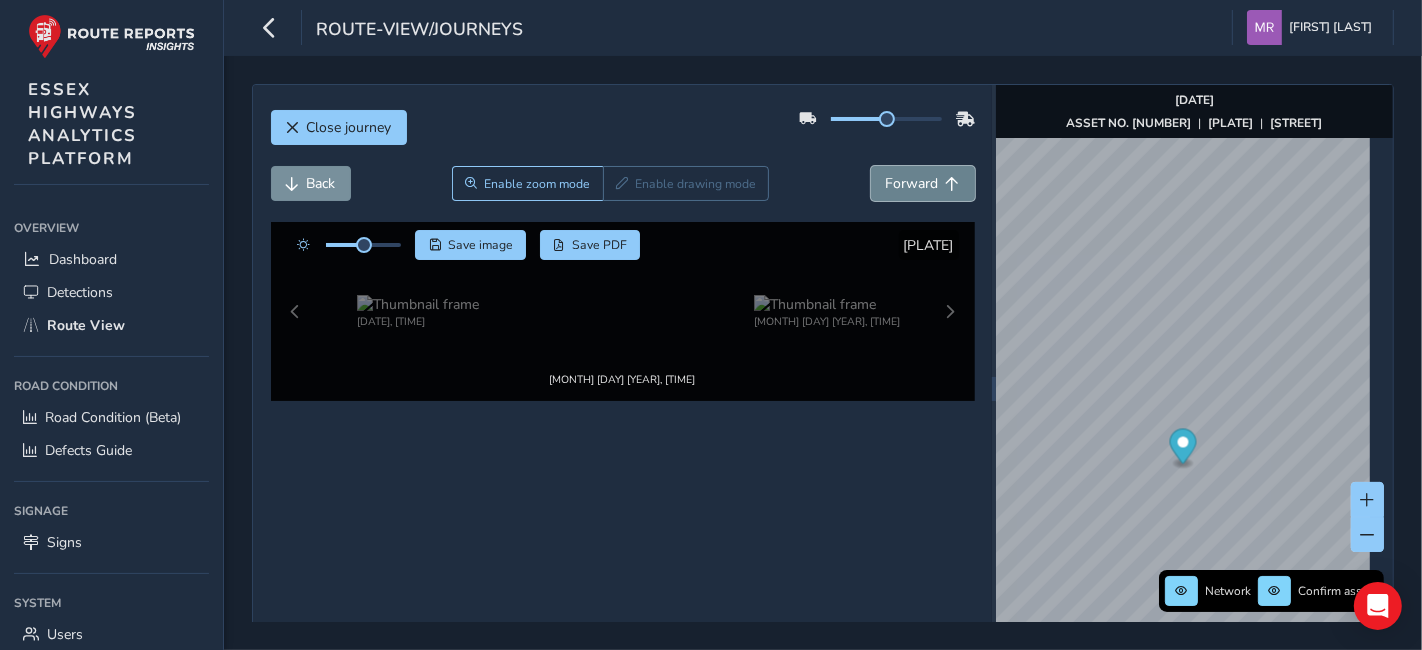 click on "Forward" at bounding box center (912, 183) 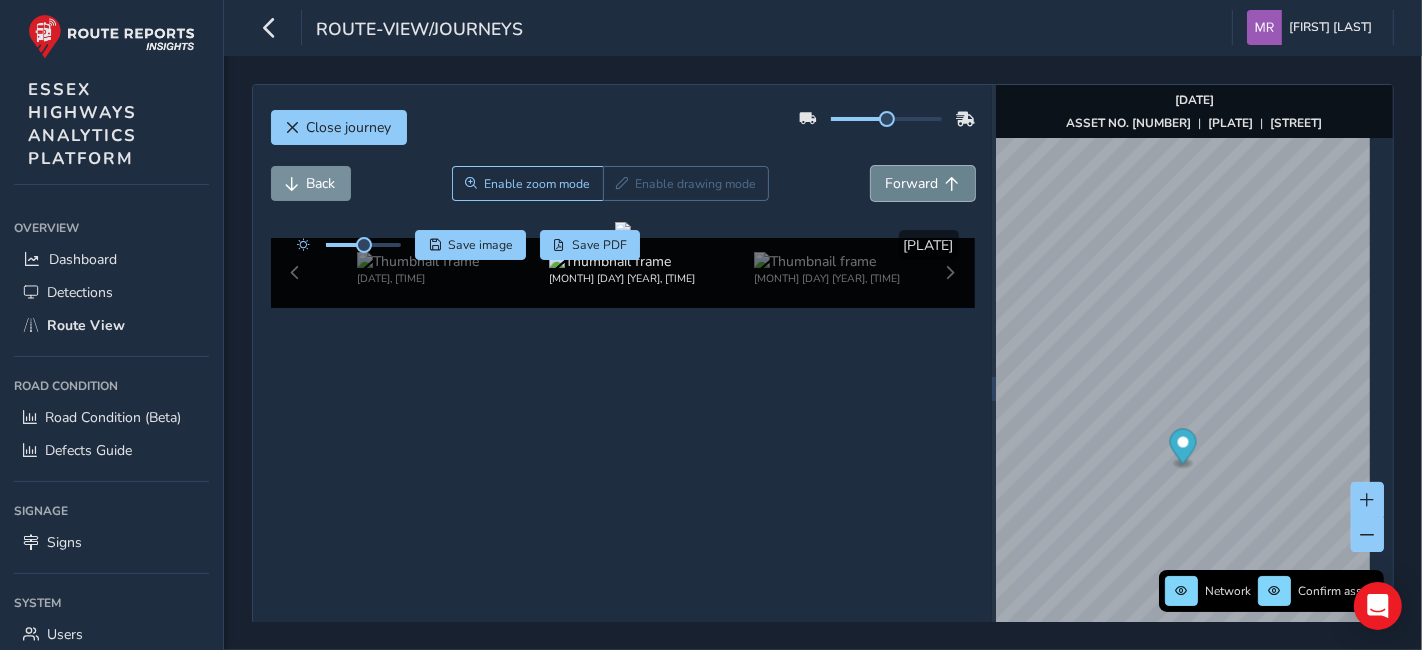 click on "Forward" at bounding box center (912, 183) 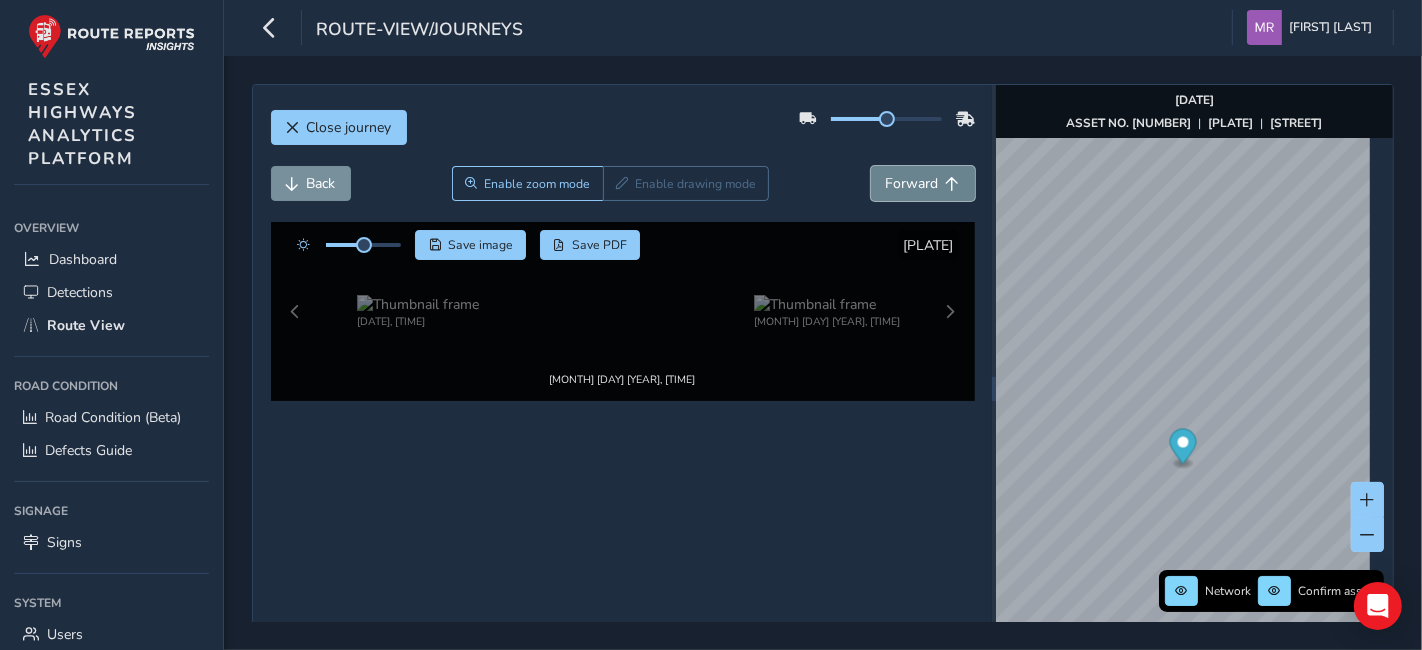 click on "Forward" at bounding box center (912, 183) 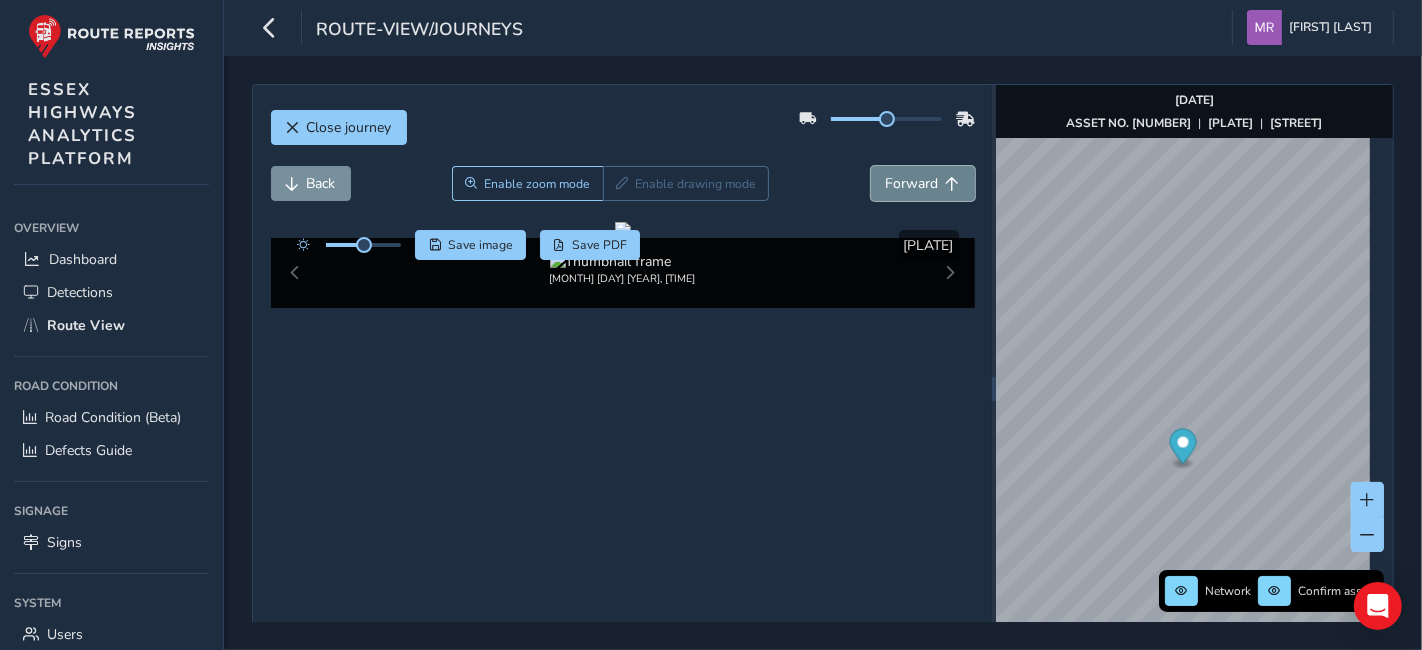 click on "Forward" at bounding box center [912, 183] 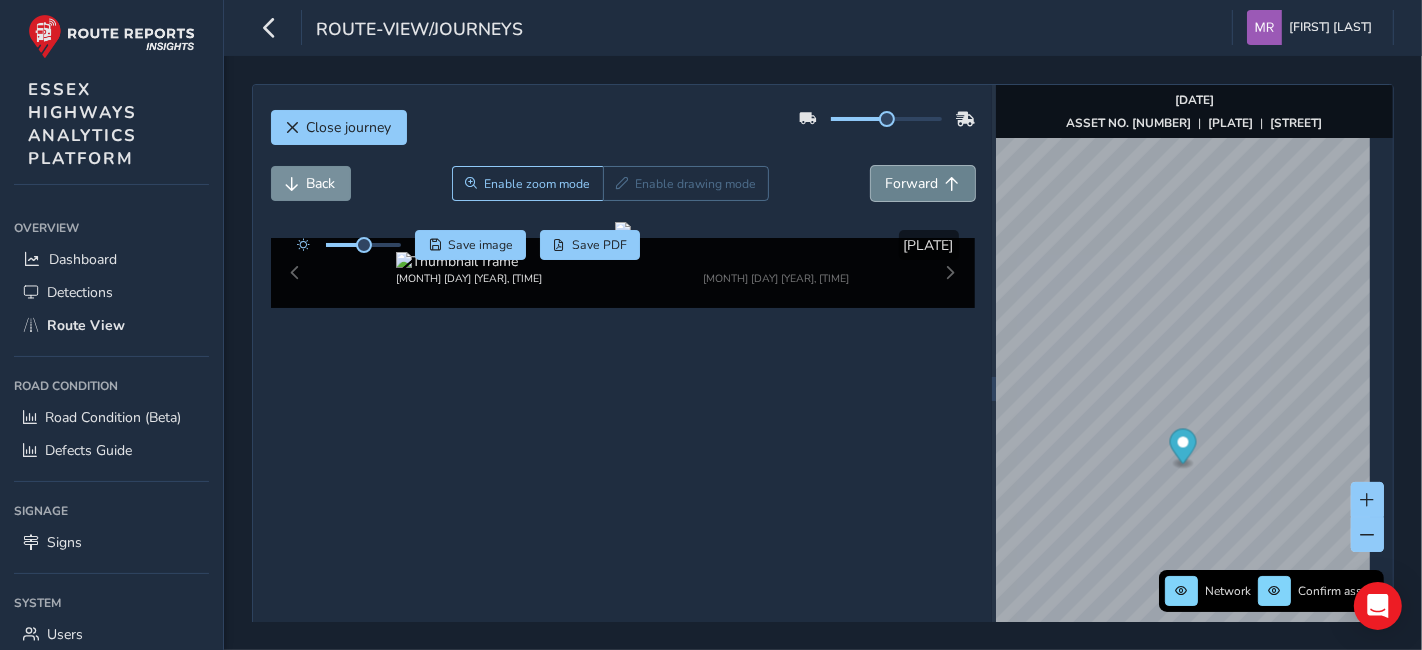click on "Forward" at bounding box center (912, 183) 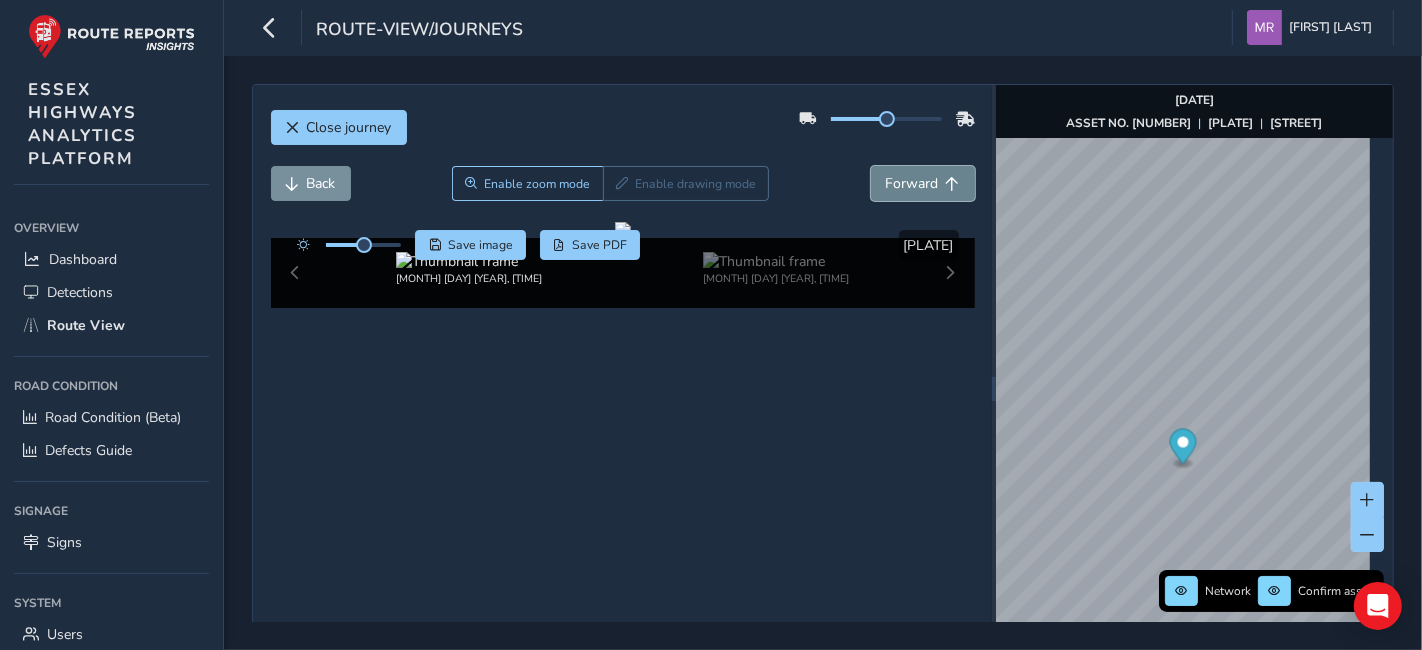 click on "Forward" at bounding box center (912, 183) 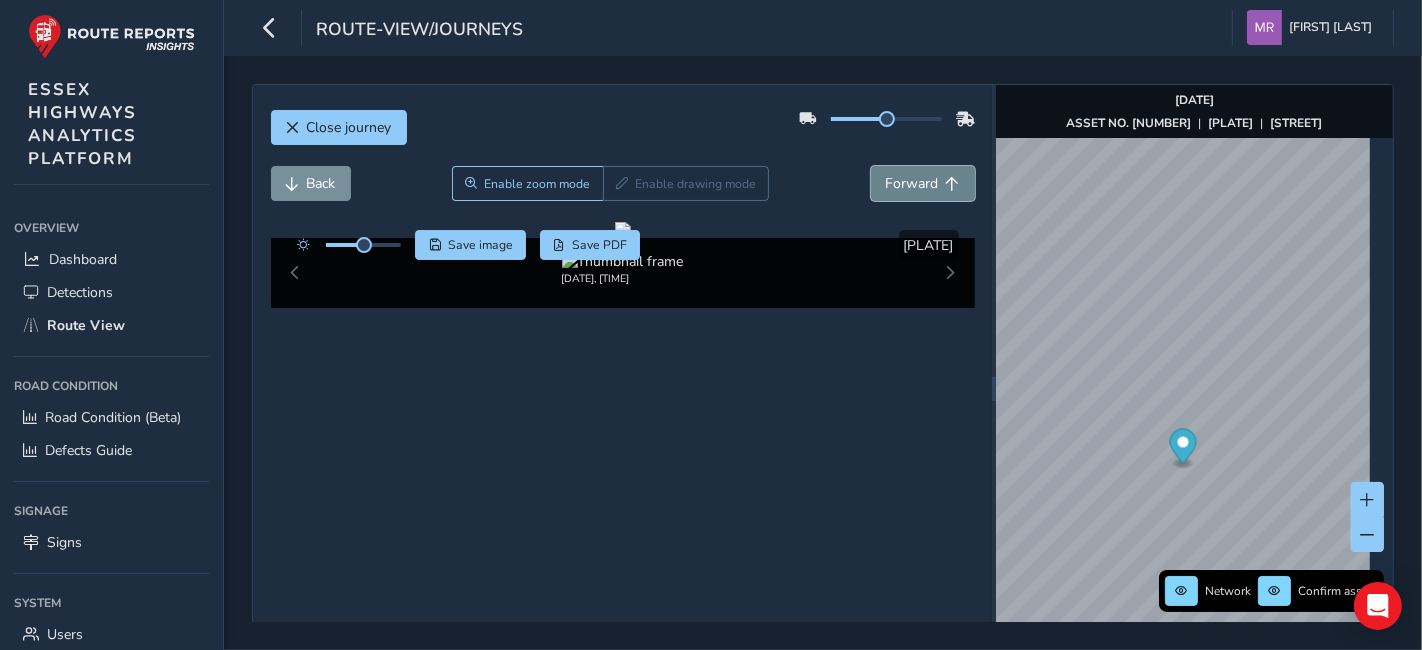 click on "Forward" at bounding box center (912, 183) 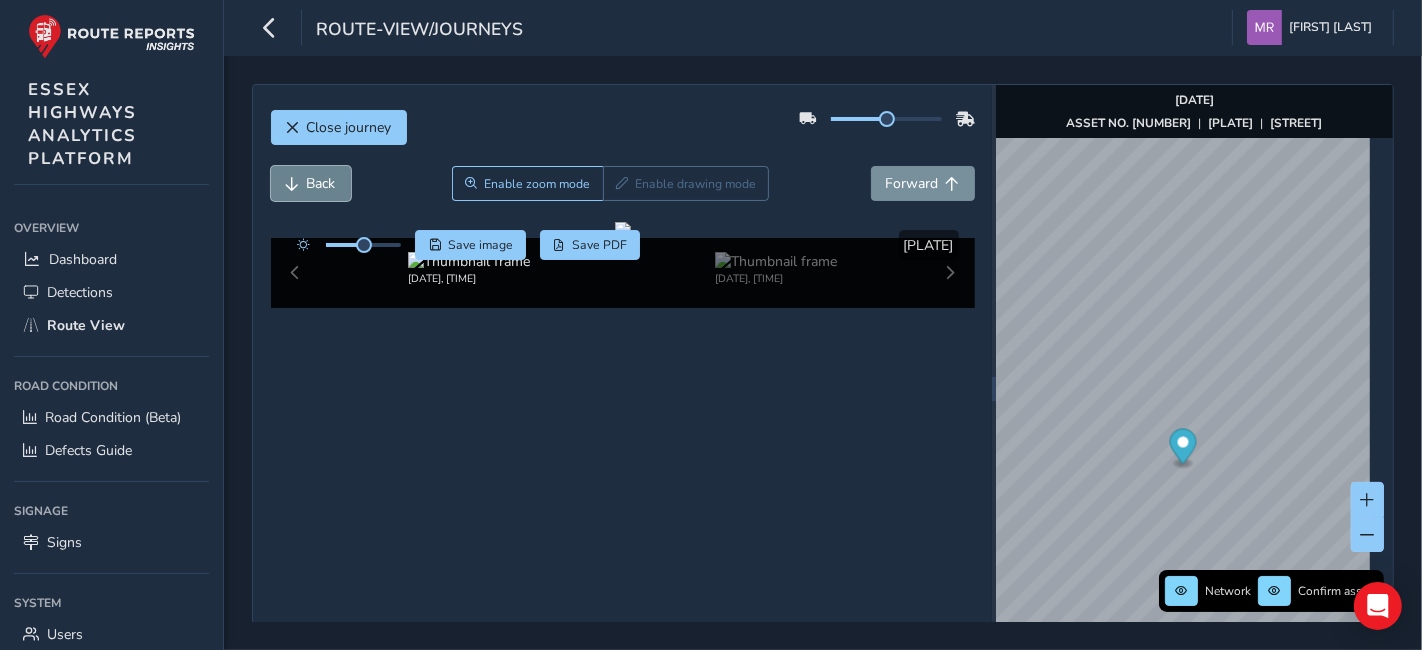 click on "Back" at bounding box center (321, 183) 